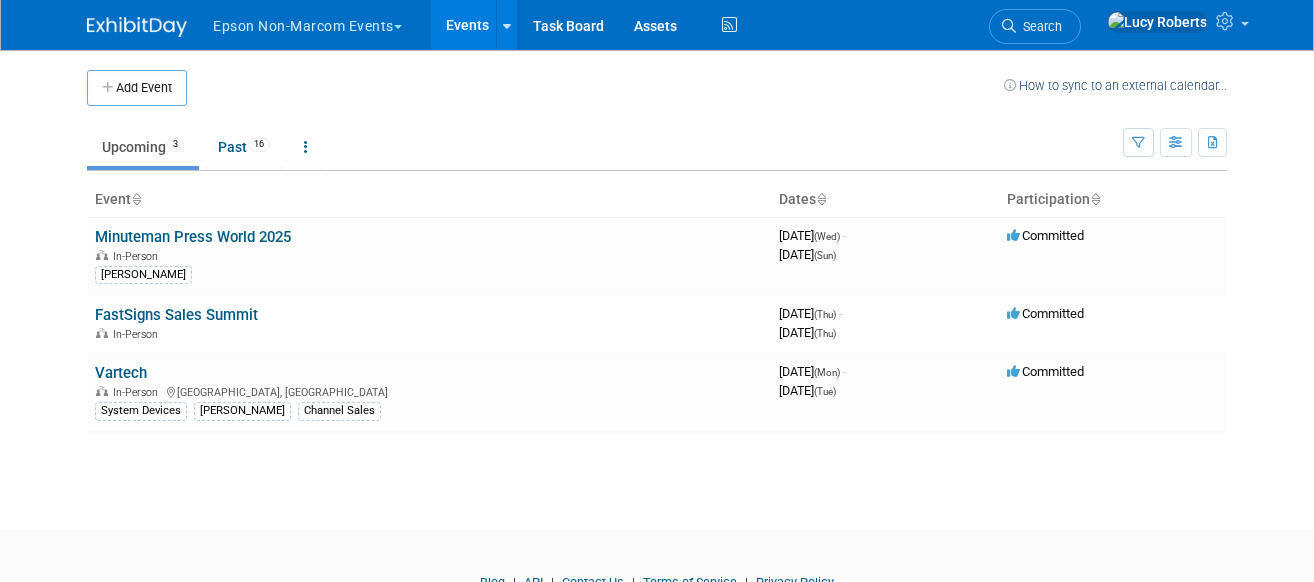 scroll, scrollTop: 0, scrollLeft: 0, axis: both 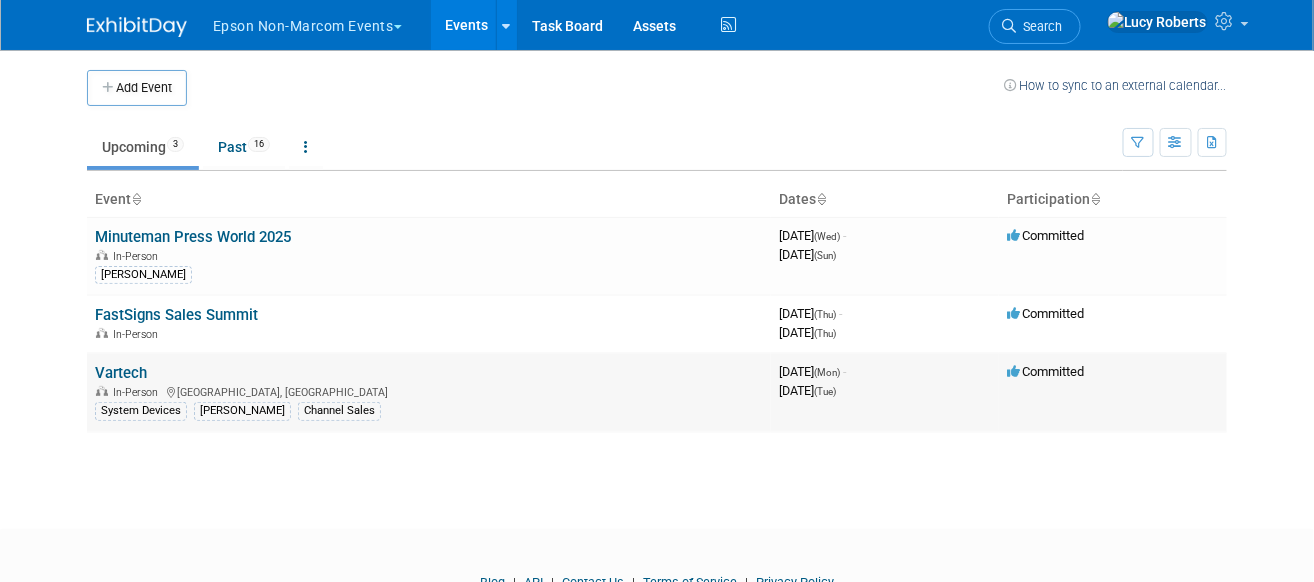 click on "Vartech" at bounding box center (121, 373) 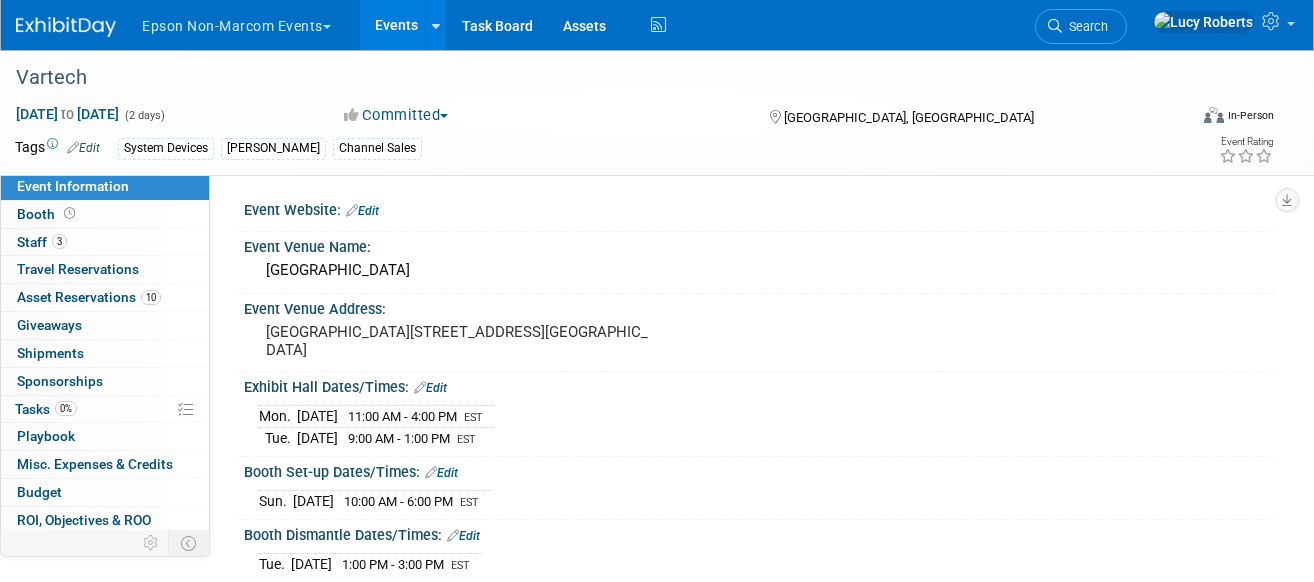 scroll, scrollTop: 0, scrollLeft: 0, axis: both 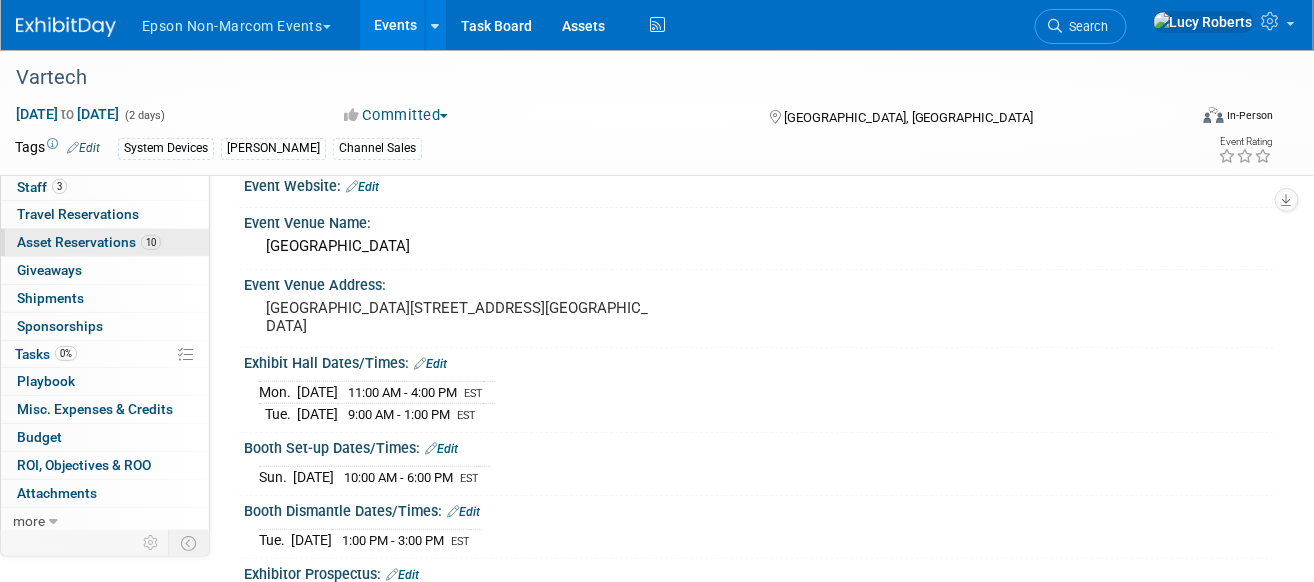 click on "Asset Reservations 10" at bounding box center [89, 242] 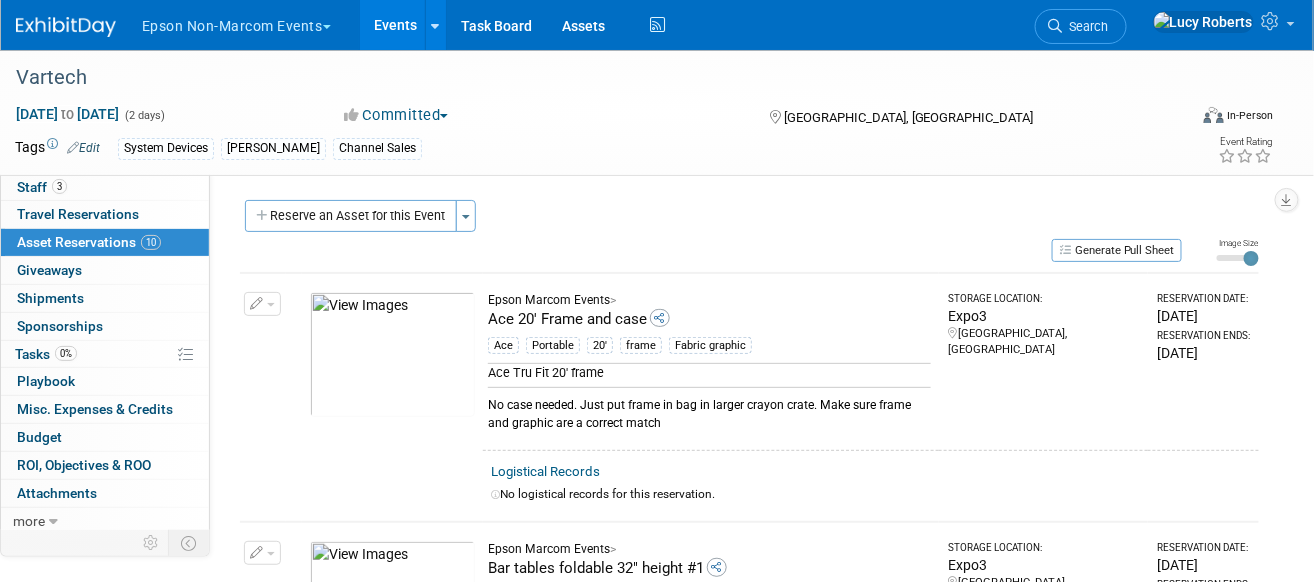 scroll, scrollTop: 0, scrollLeft: 0, axis: both 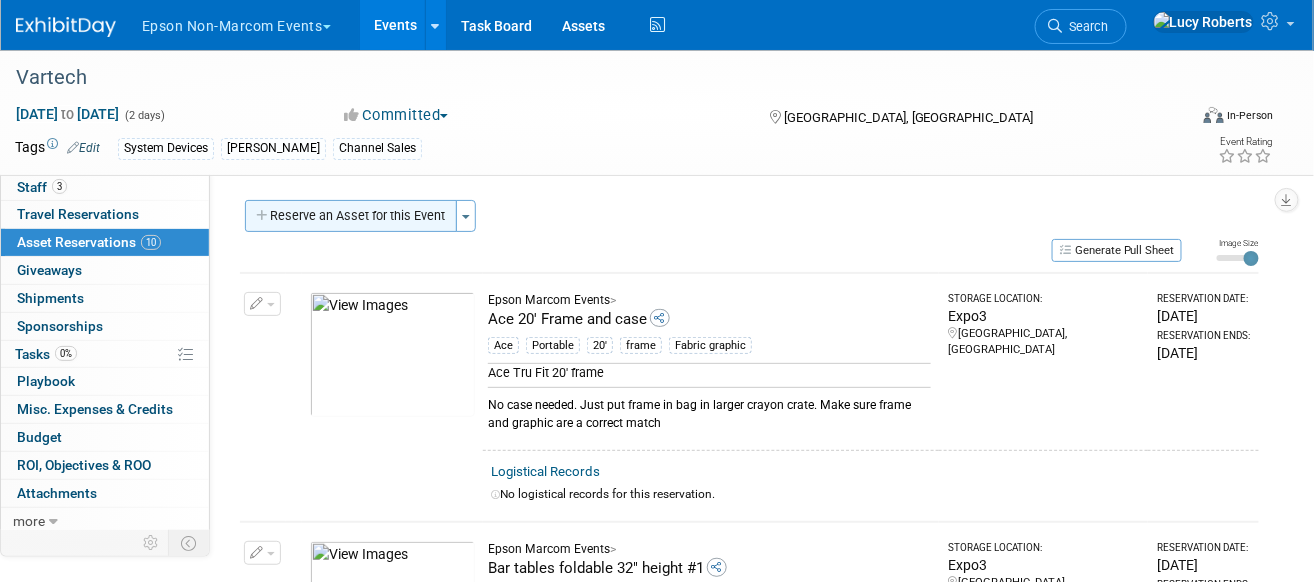 click on "Reserve an Asset for this Event" at bounding box center [351, 216] 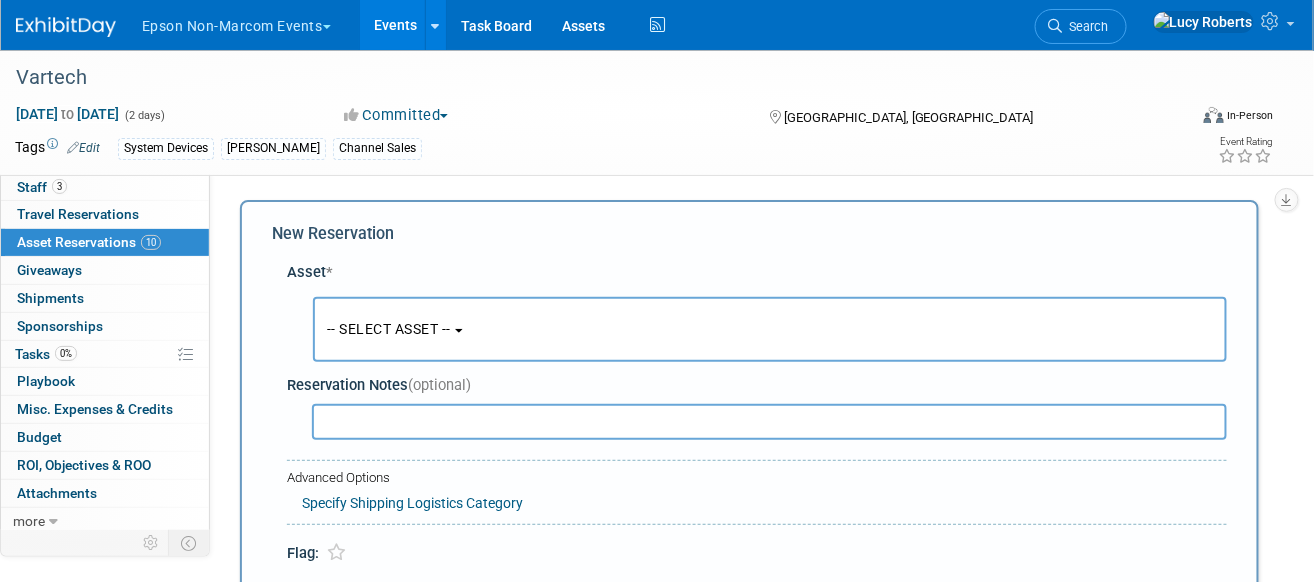 scroll, scrollTop: 16, scrollLeft: 0, axis: vertical 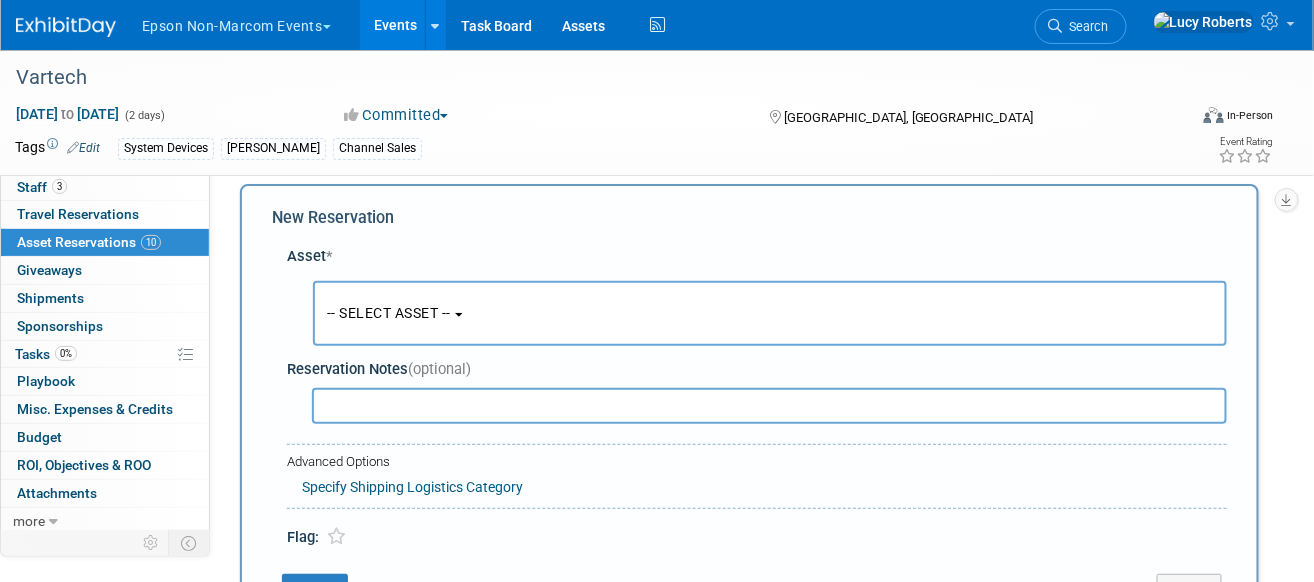 click on "-- SELECT ASSET --" at bounding box center [770, 313] 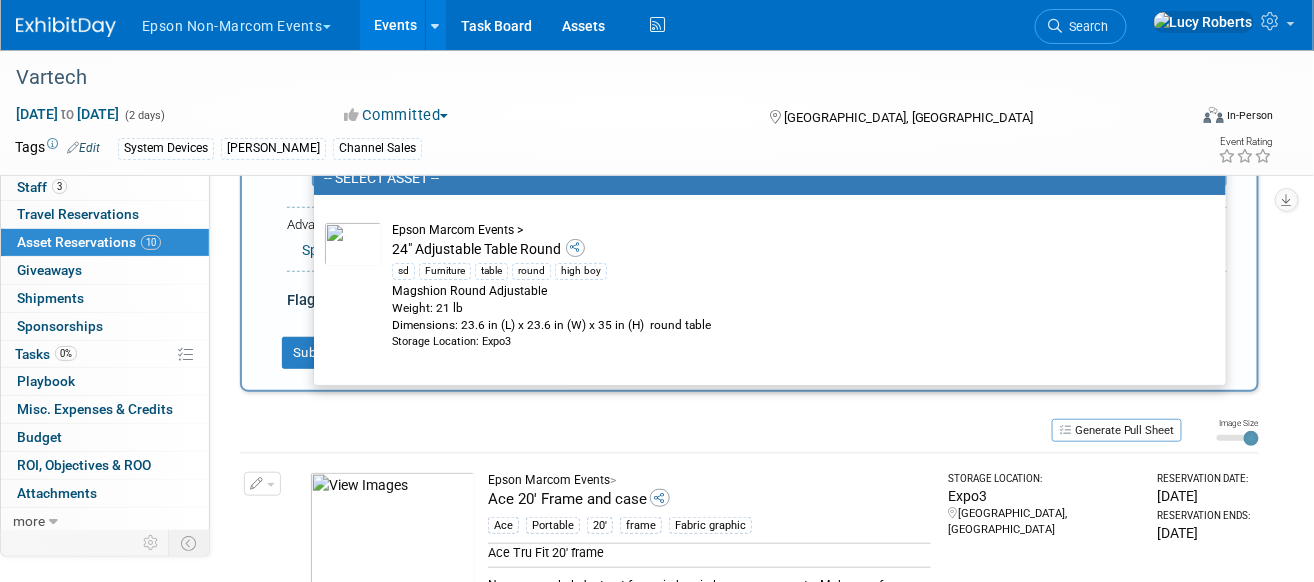 scroll, scrollTop: 0, scrollLeft: 0, axis: both 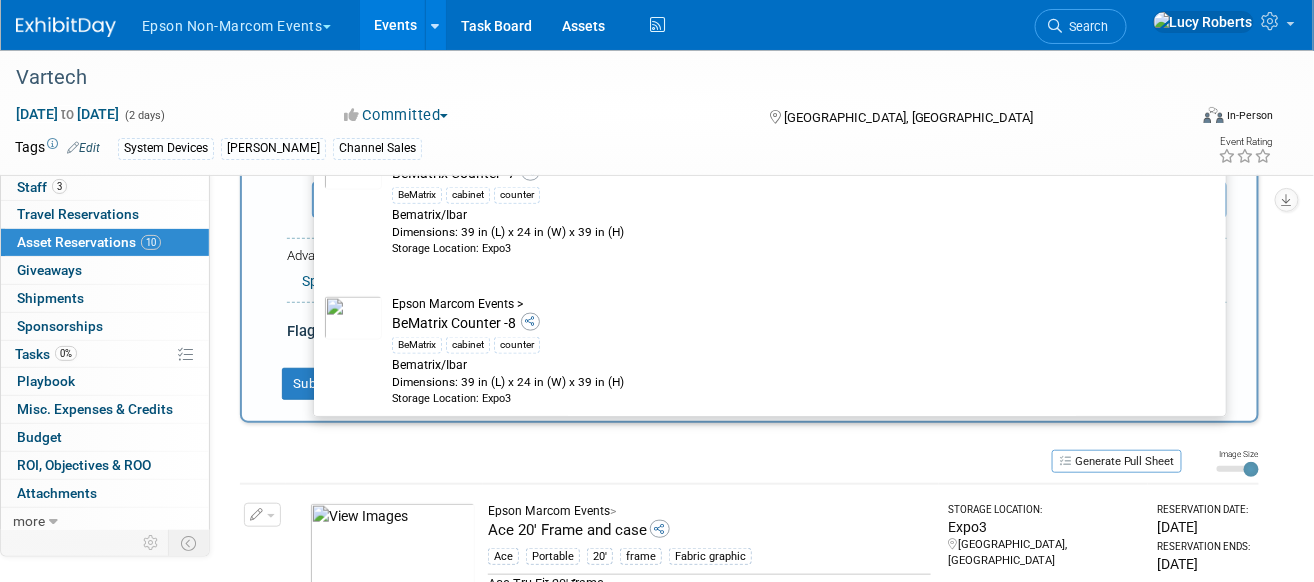 click on "Generate Pull Sheet" at bounding box center (711, 460) 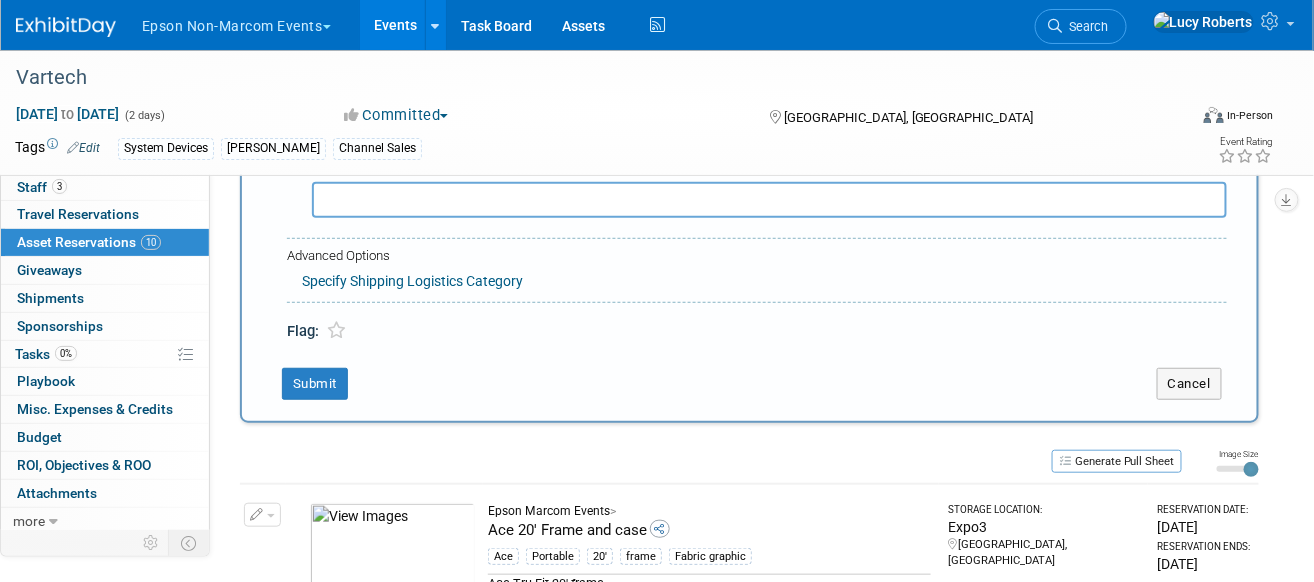 click on "Reserve an Asset for this Event
Toggle Dropdown
New asset reservation
Copy asset reservations from another event
New Reservation
Asset  *
sd Furniture" at bounding box center [749, 1407] 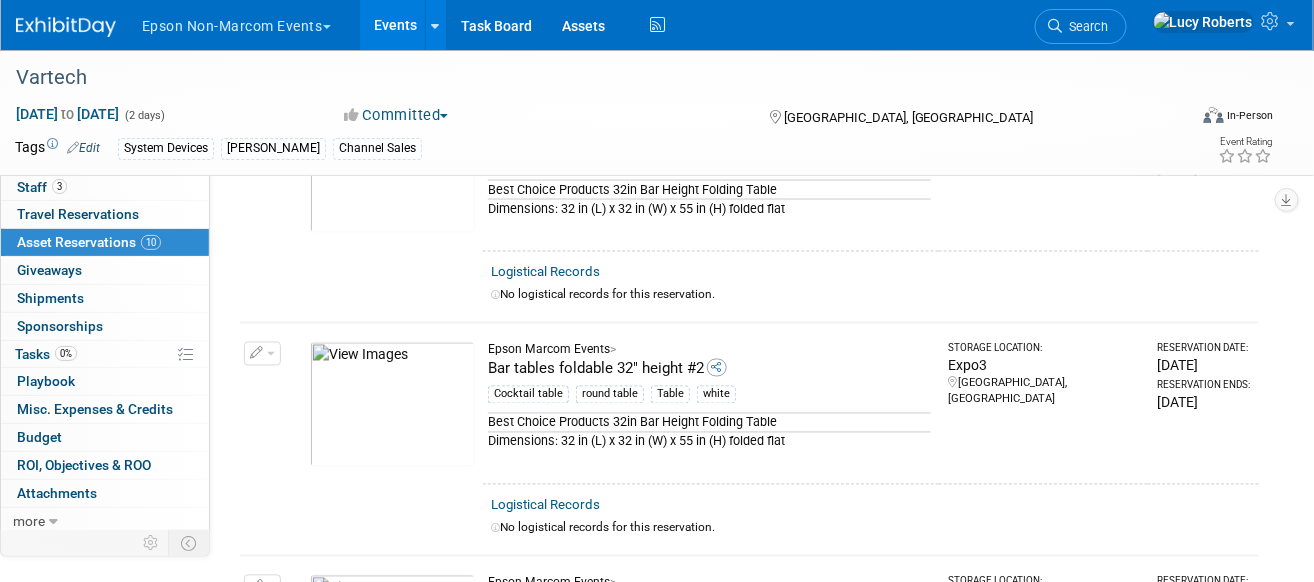scroll, scrollTop: 777, scrollLeft: 0, axis: vertical 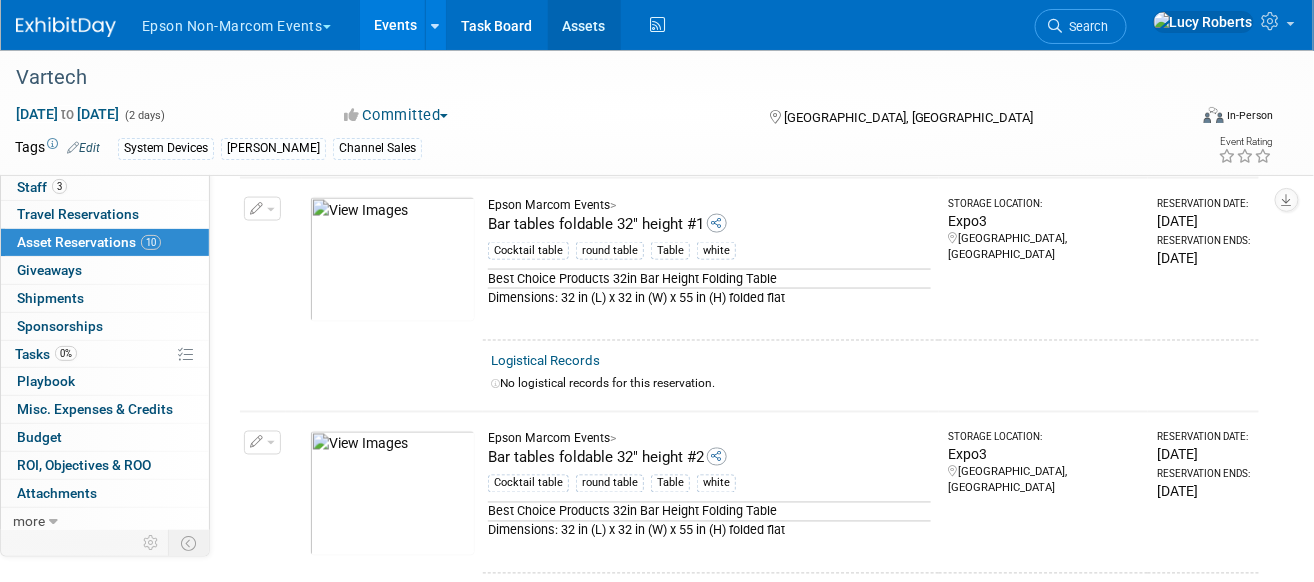 click on "Assets" at bounding box center (584, 25) 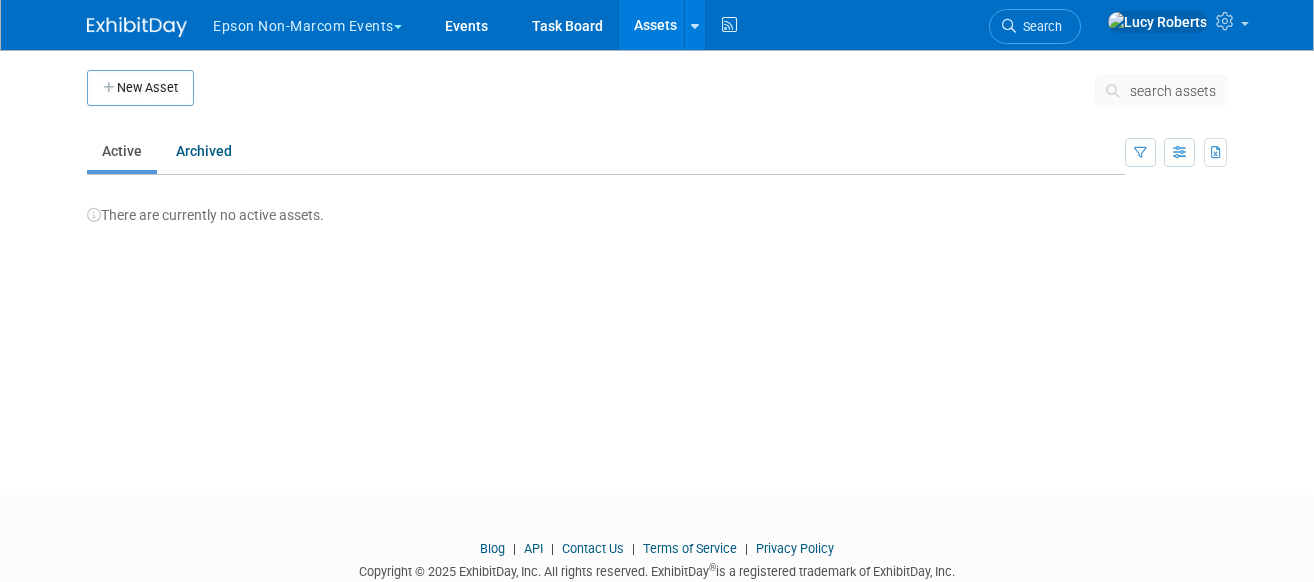 scroll, scrollTop: 0, scrollLeft: 0, axis: both 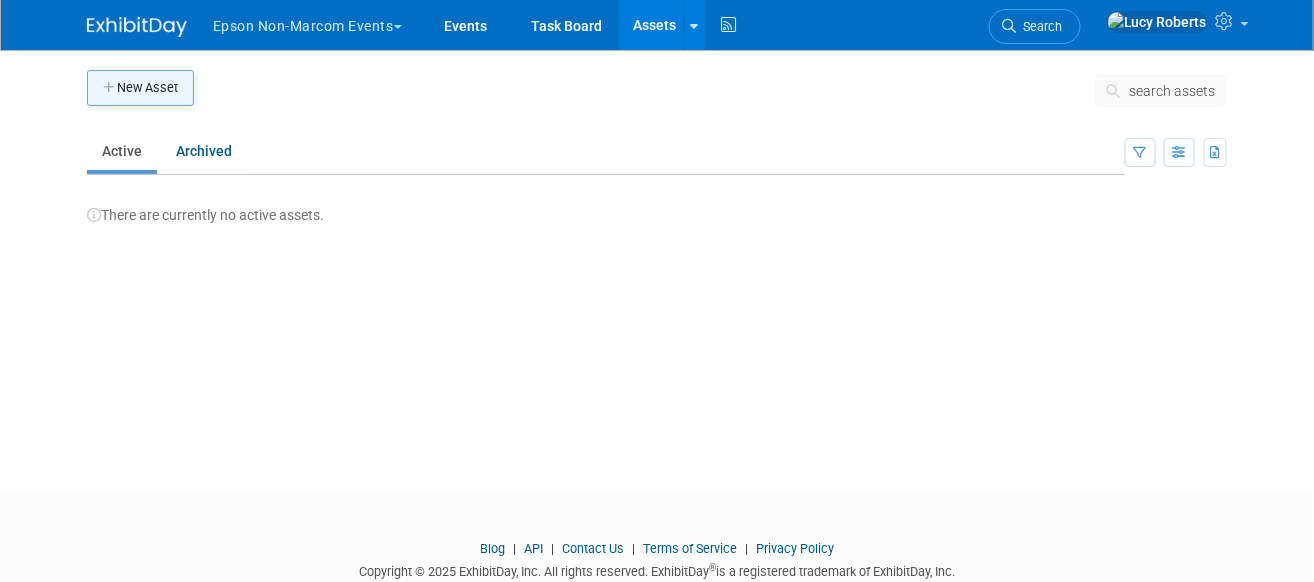click on "New Asset" at bounding box center [140, 88] 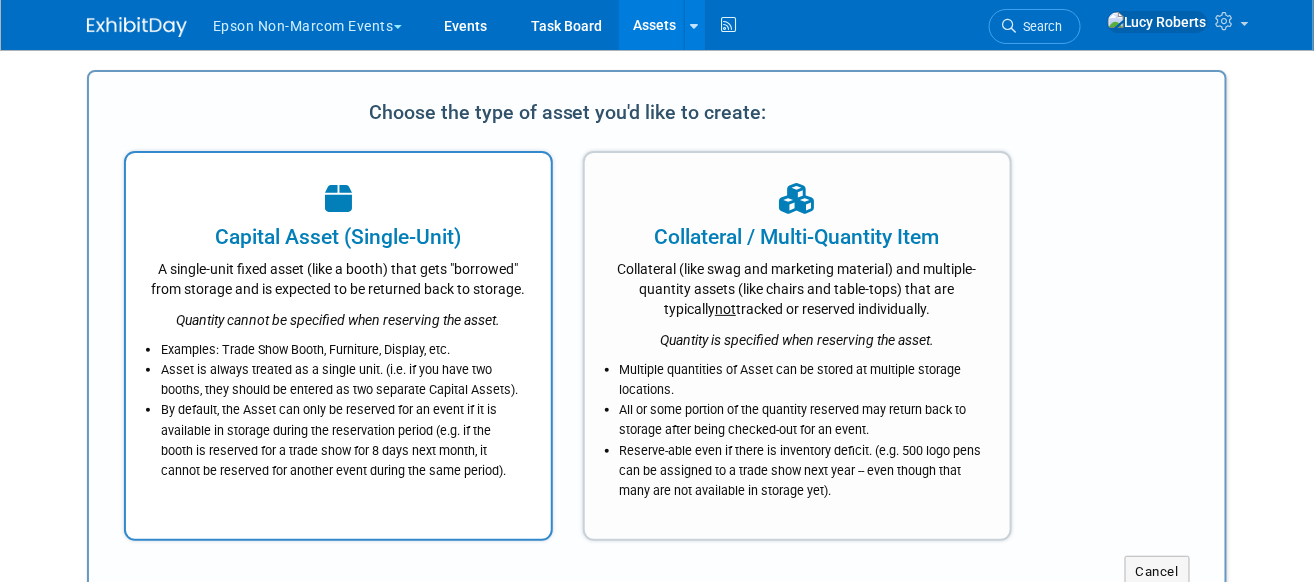 scroll, scrollTop: 0, scrollLeft: 0, axis: both 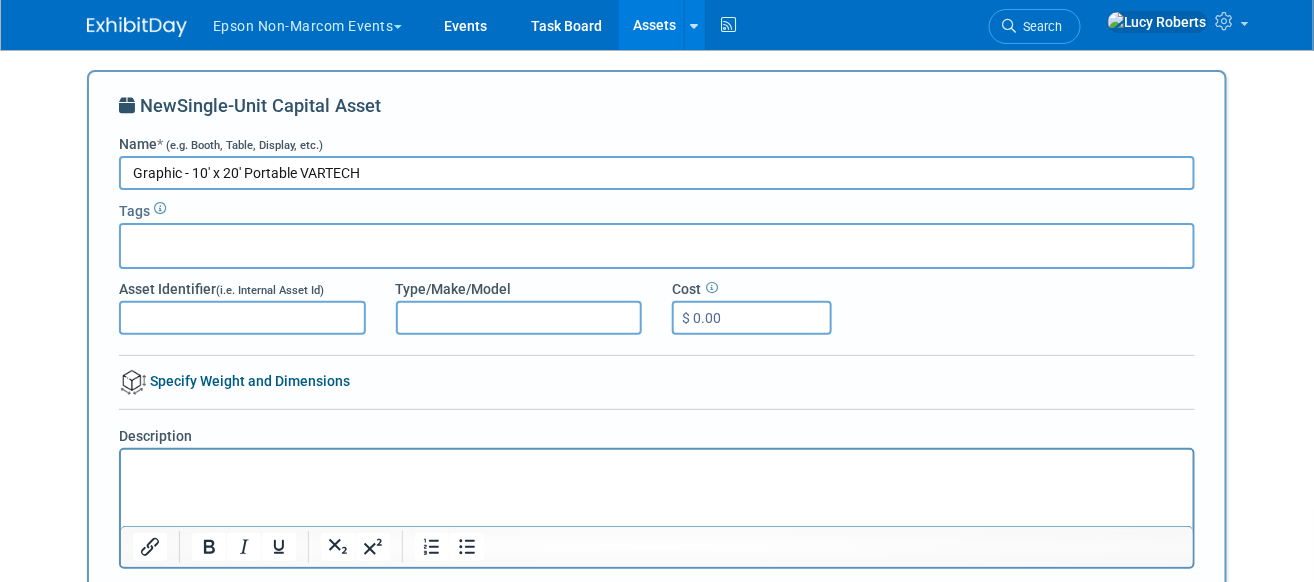 type on "Graphic - 10' x 20' Portable VARTECH" 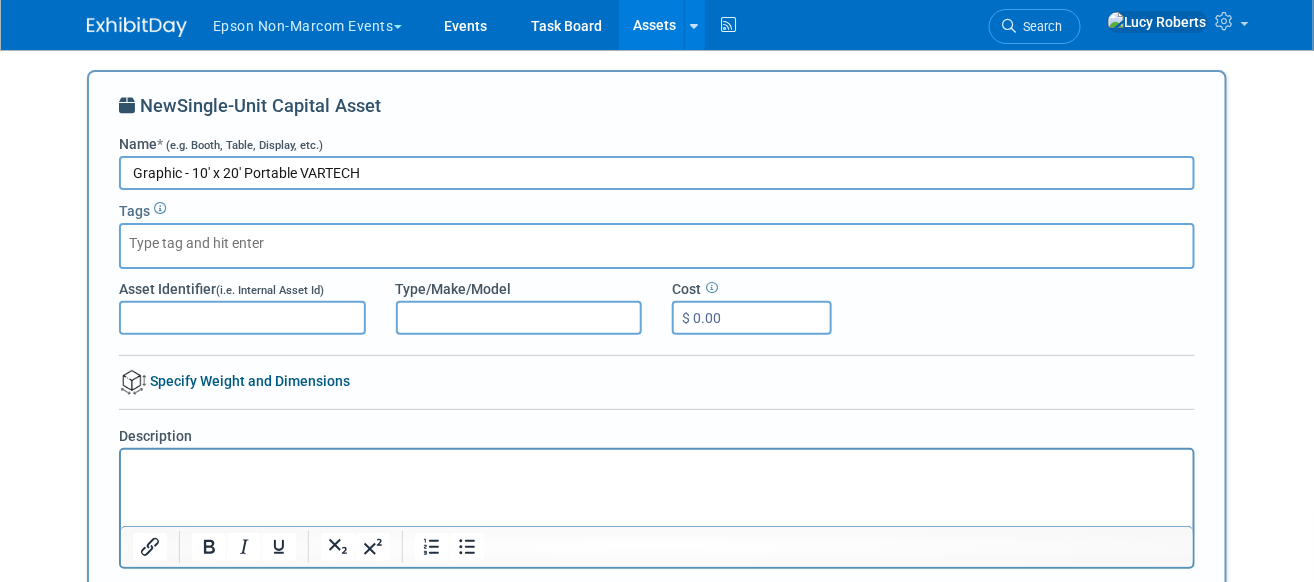 click at bounding box center (209, 243) 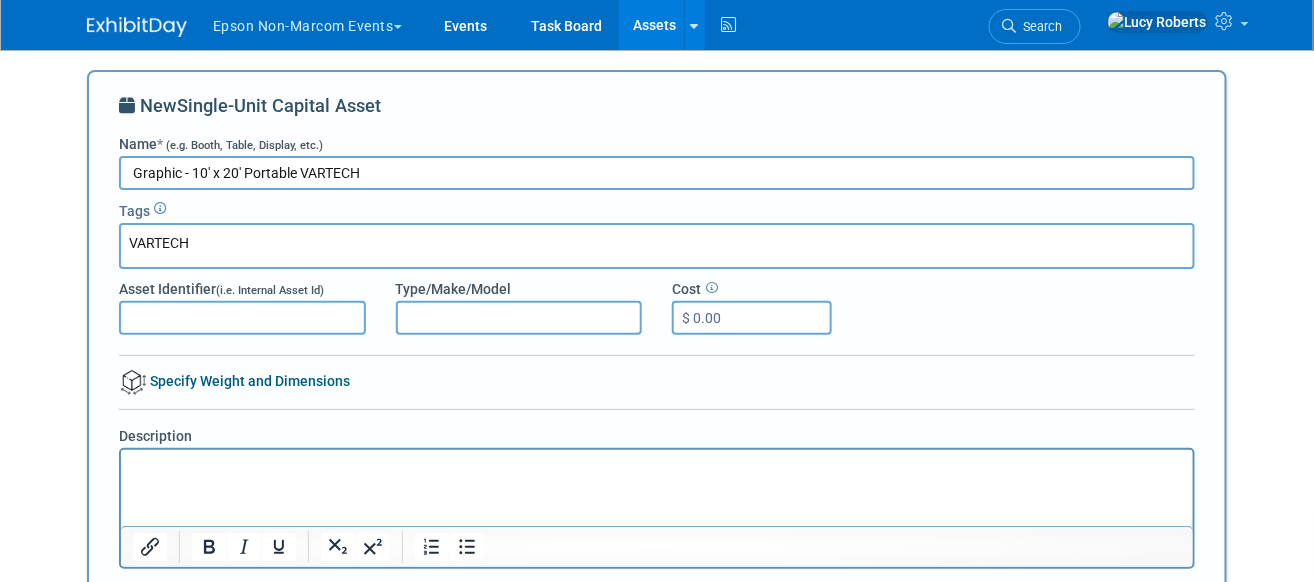 type on "VARTECH" 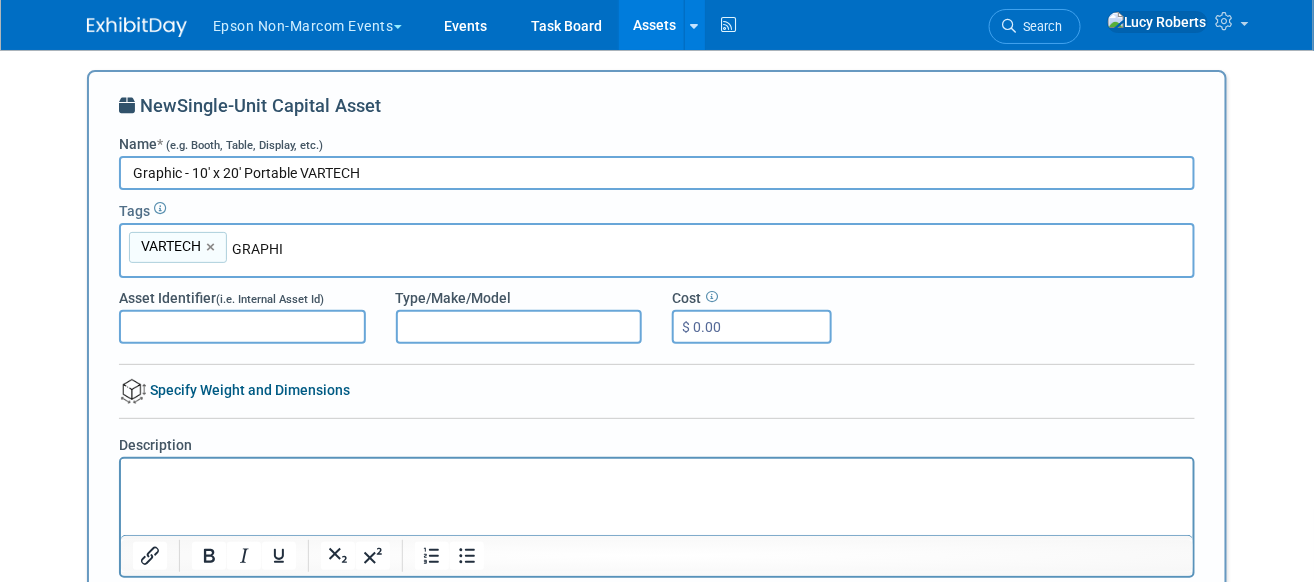 type on "GRAPHIC" 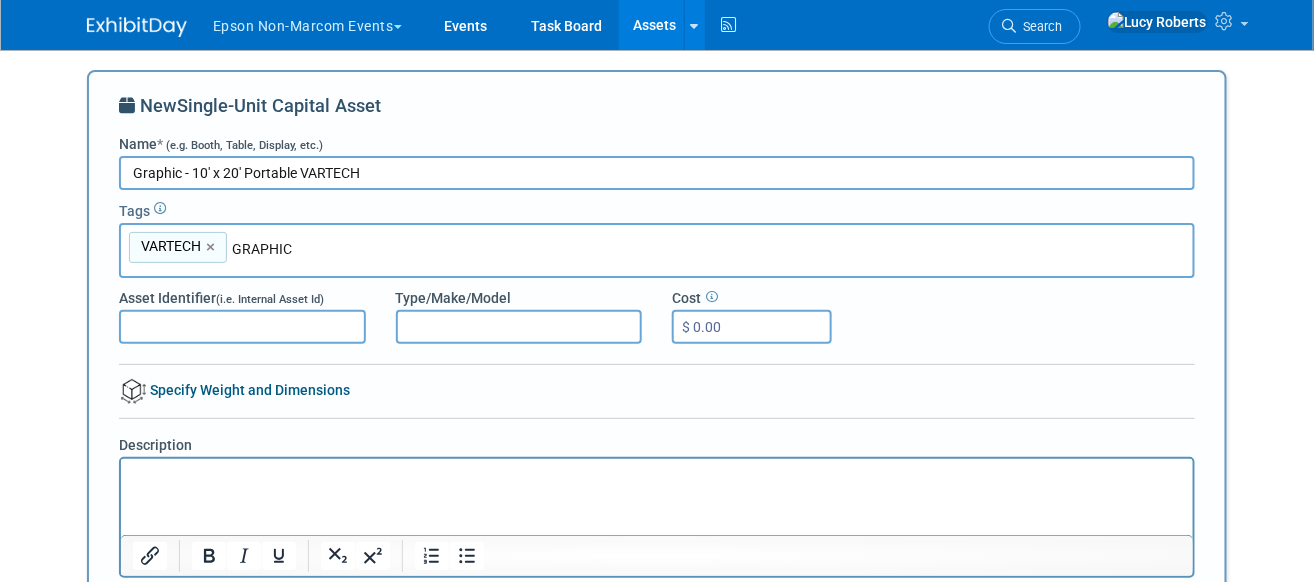 type on "VARTECH, GRAPHIC" 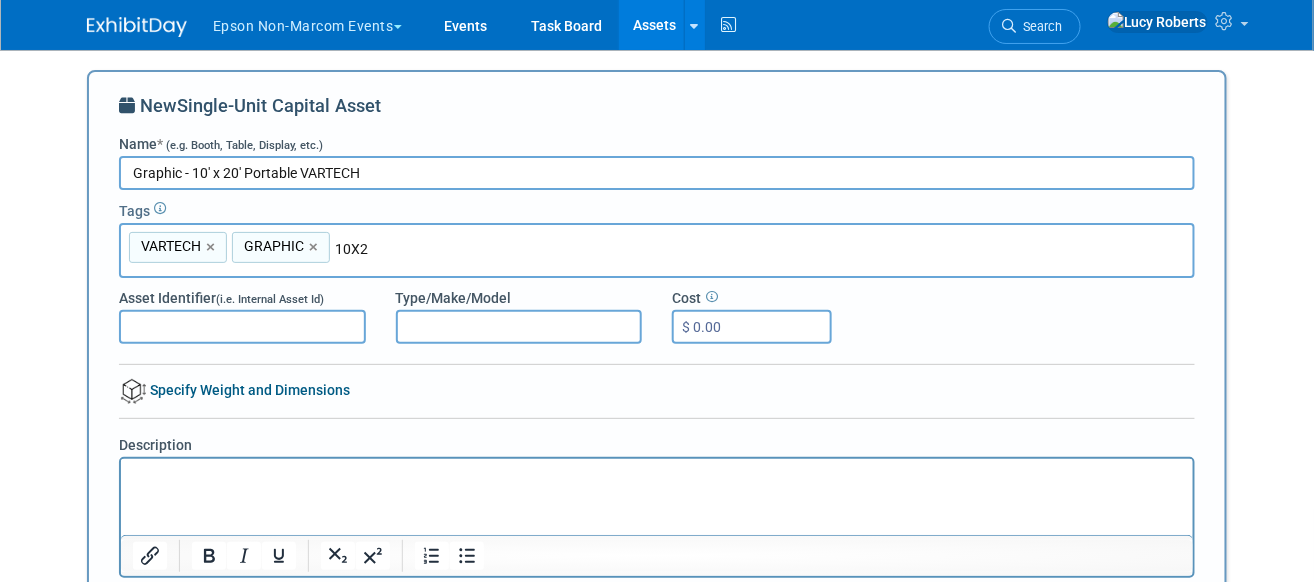 type on "10X20" 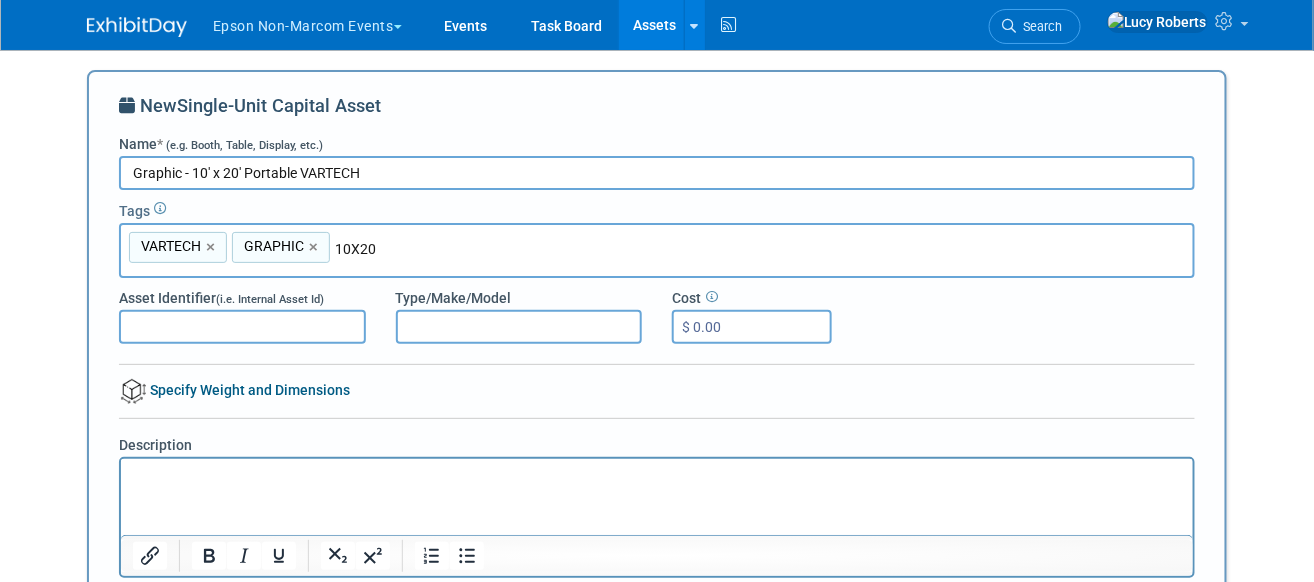 type on "VARTECH, GRAPHIC, 10X20" 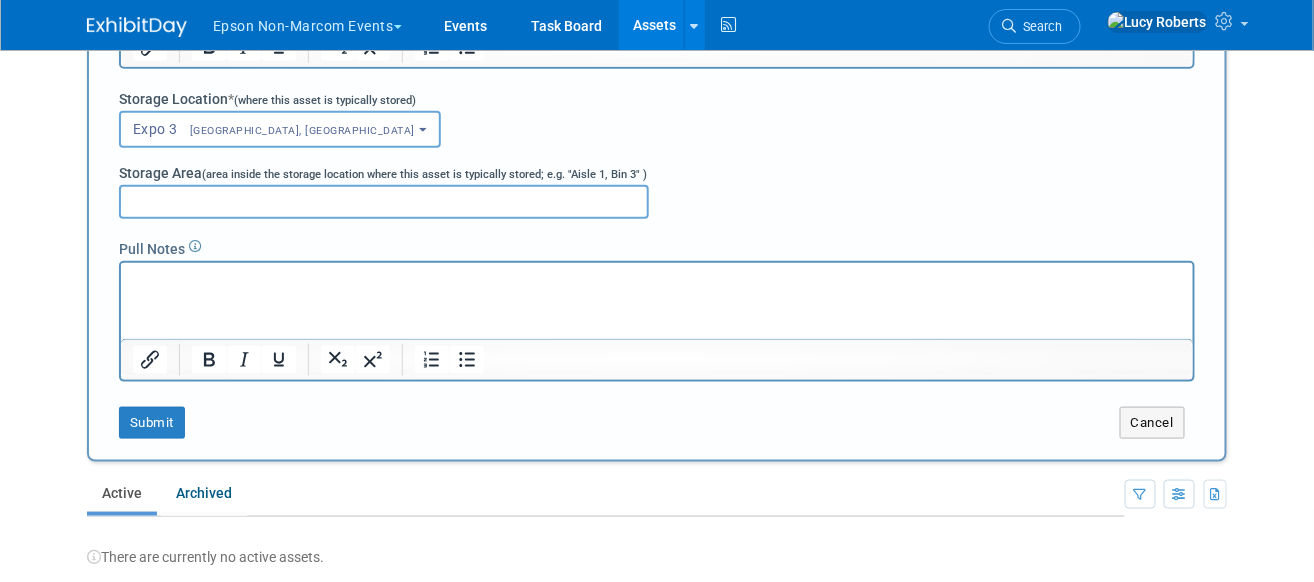 scroll, scrollTop: 555, scrollLeft: 0, axis: vertical 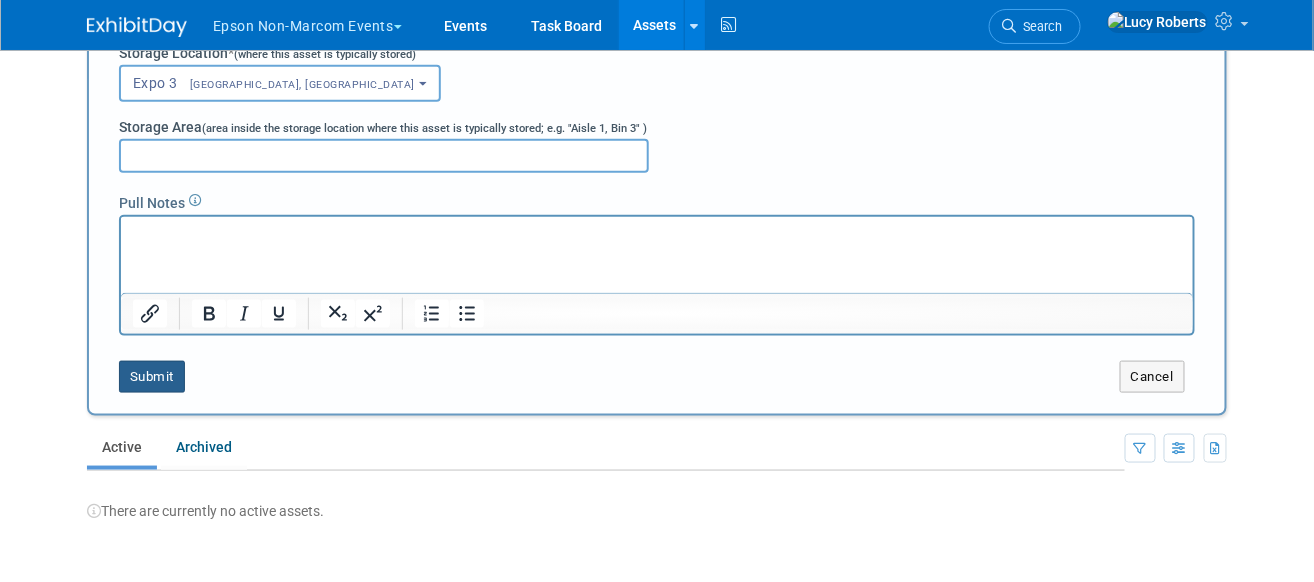 click on "Submit" at bounding box center (152, 377) 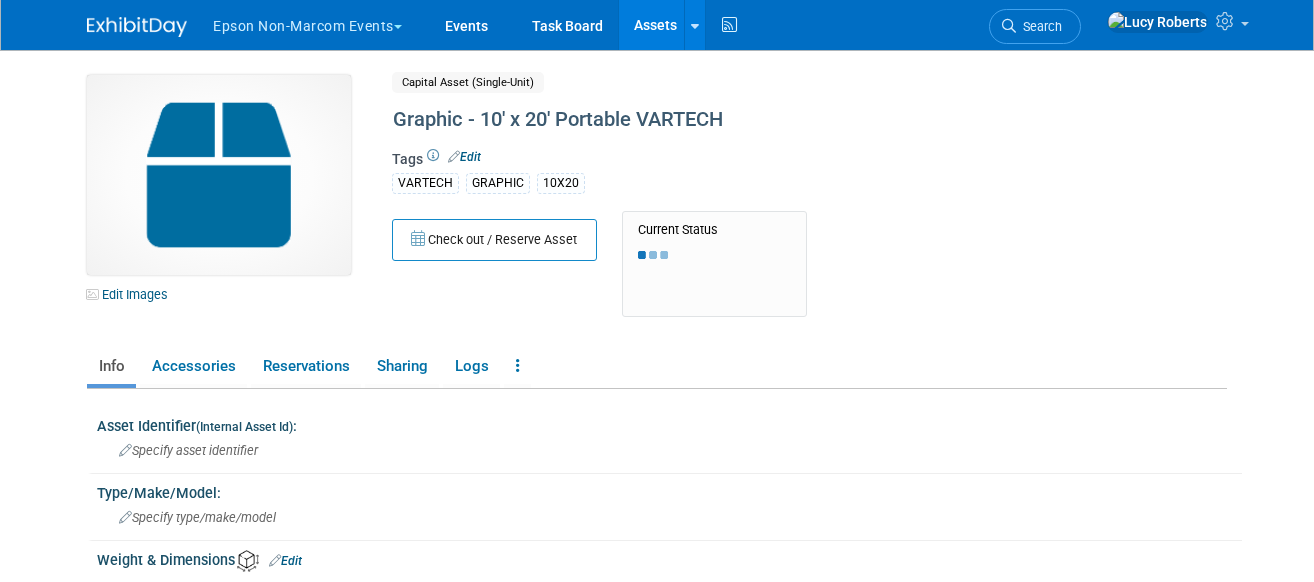 scroll, scrollTop: 0, scrollLeft: 0, axis: both 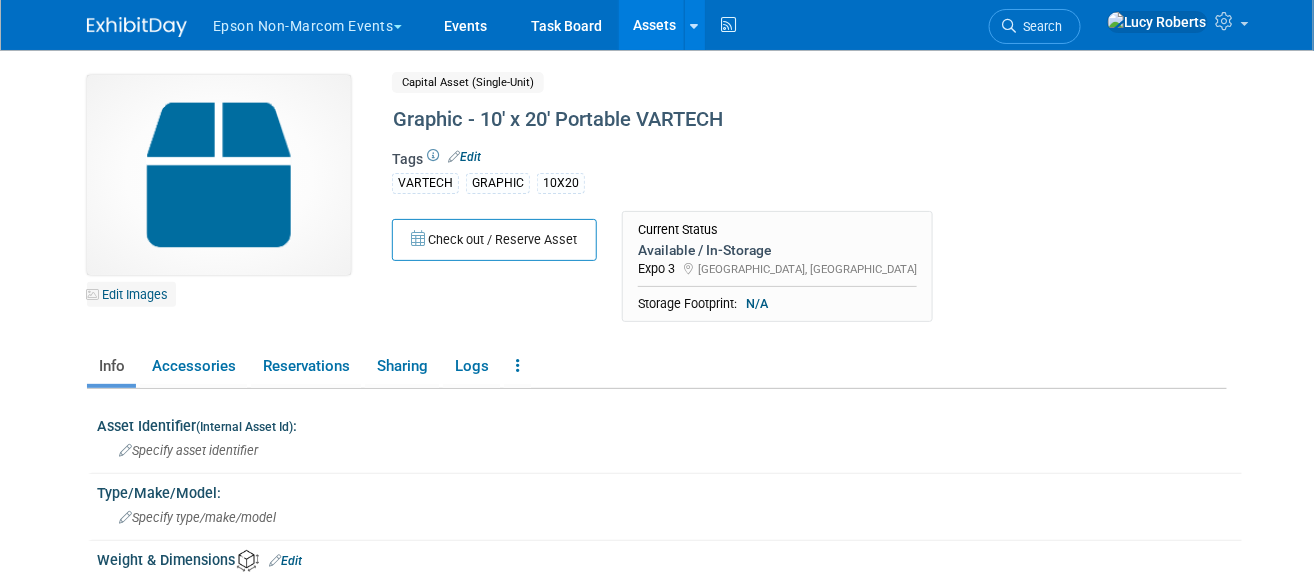 click on "Edit Images" at bounding box center [131, 294] 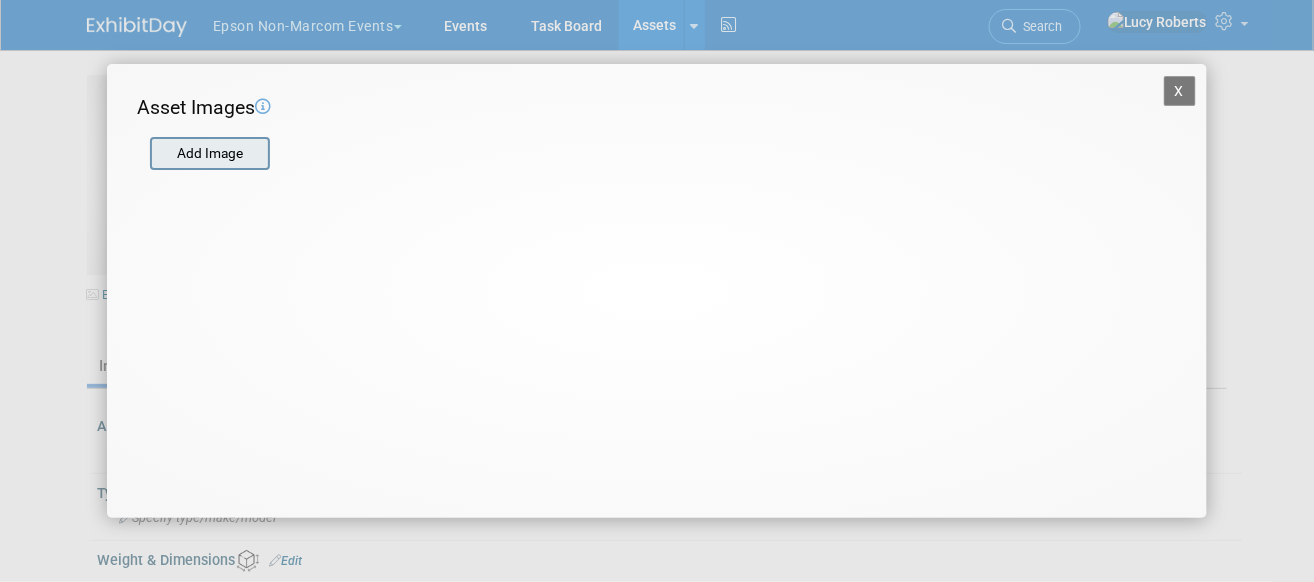 click at bounding box center [149, 154] 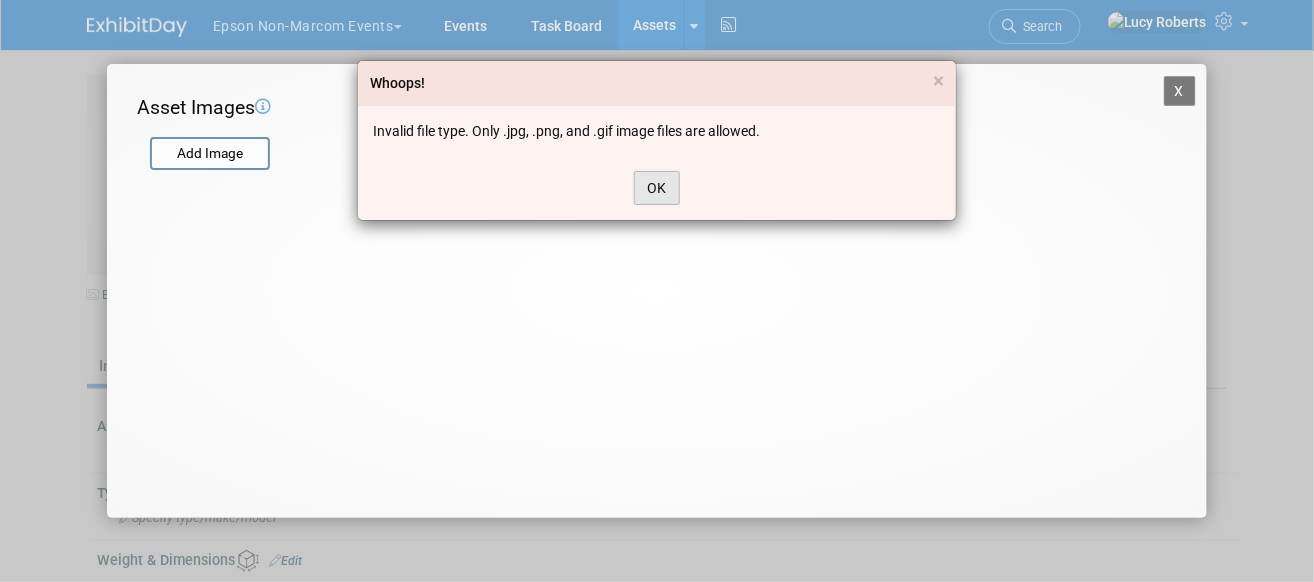 click on "OK" at bounding box center (657, 188) 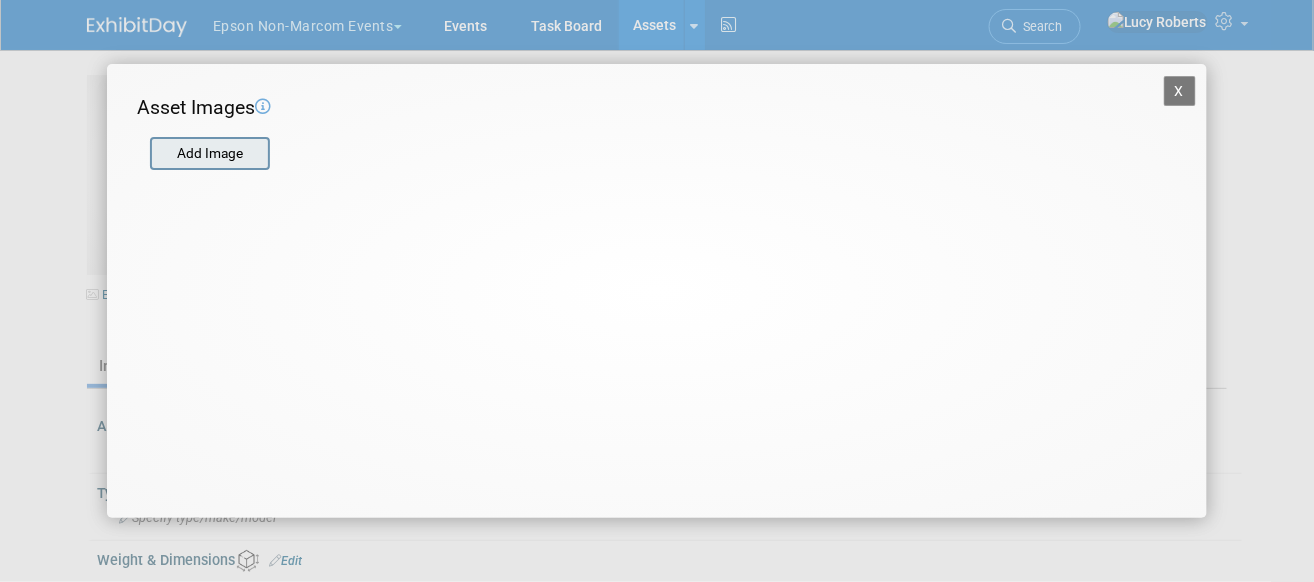 click at bounding box center (149, 154) 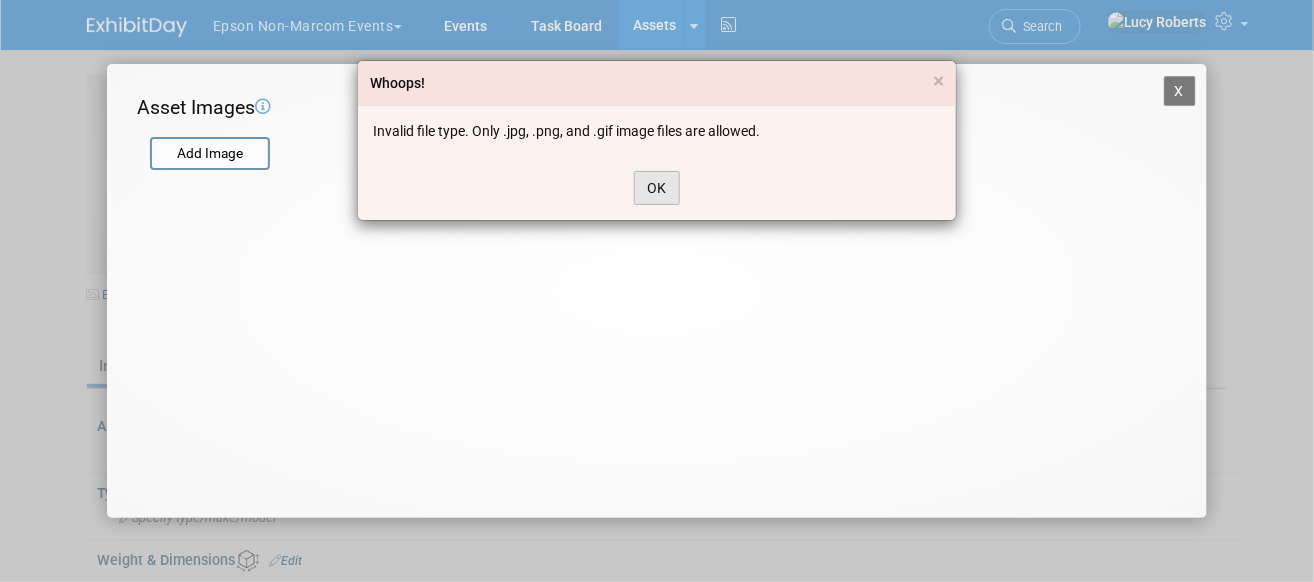 click on "OK" at bounding box center [657, 188] 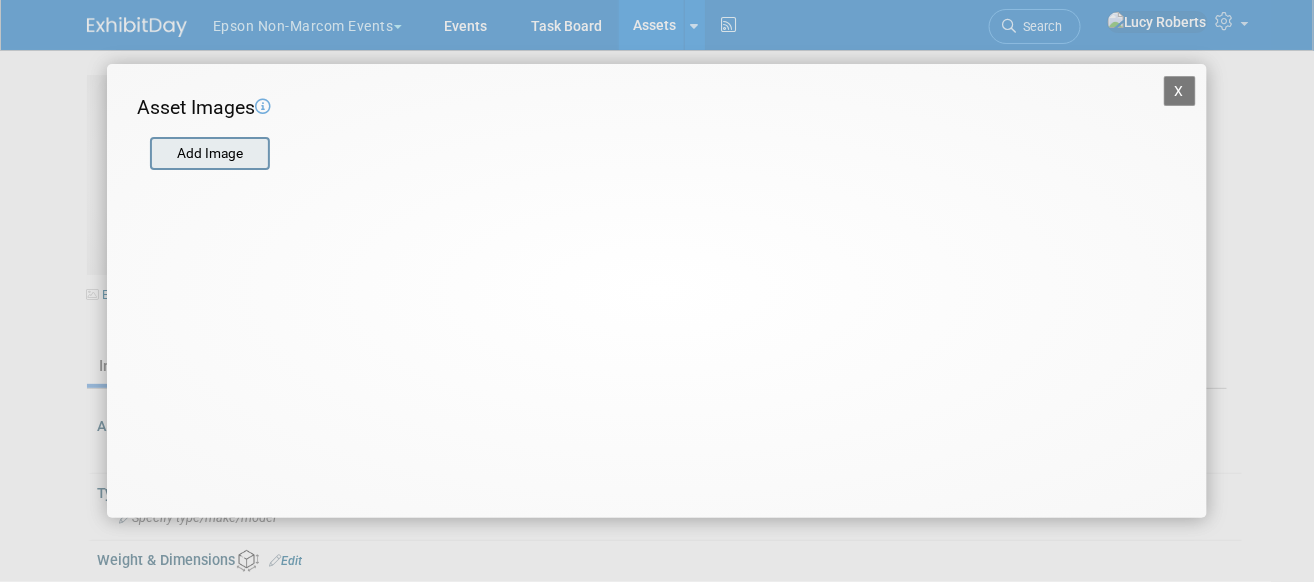 click at bounding box center (149, 154) 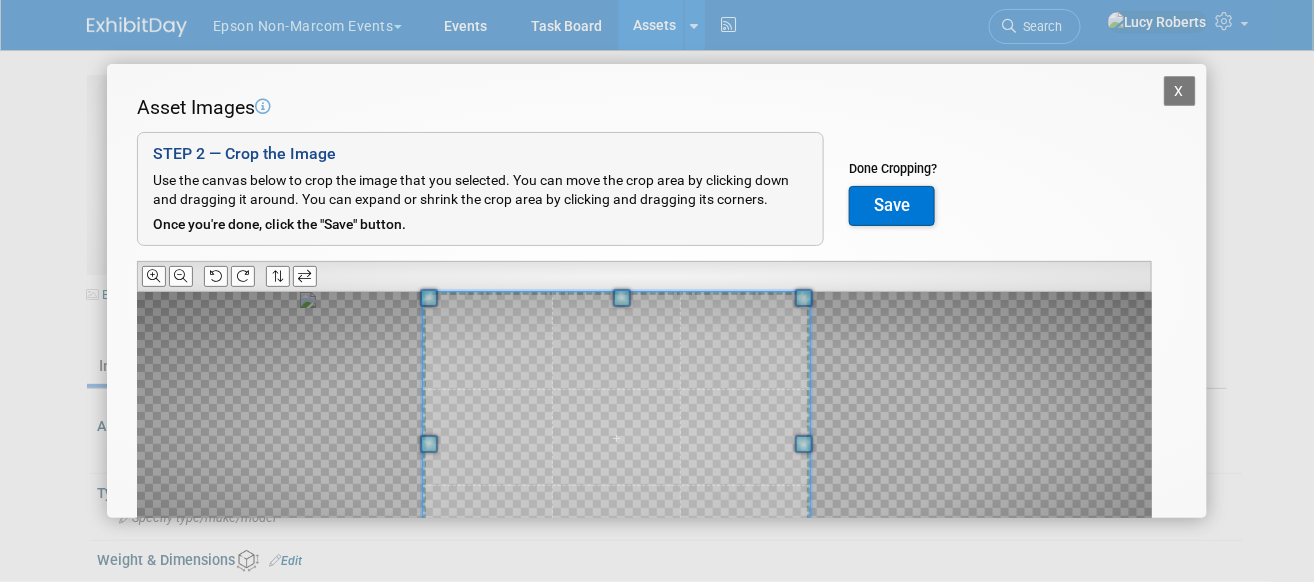 click at bounding box center (644, 437) 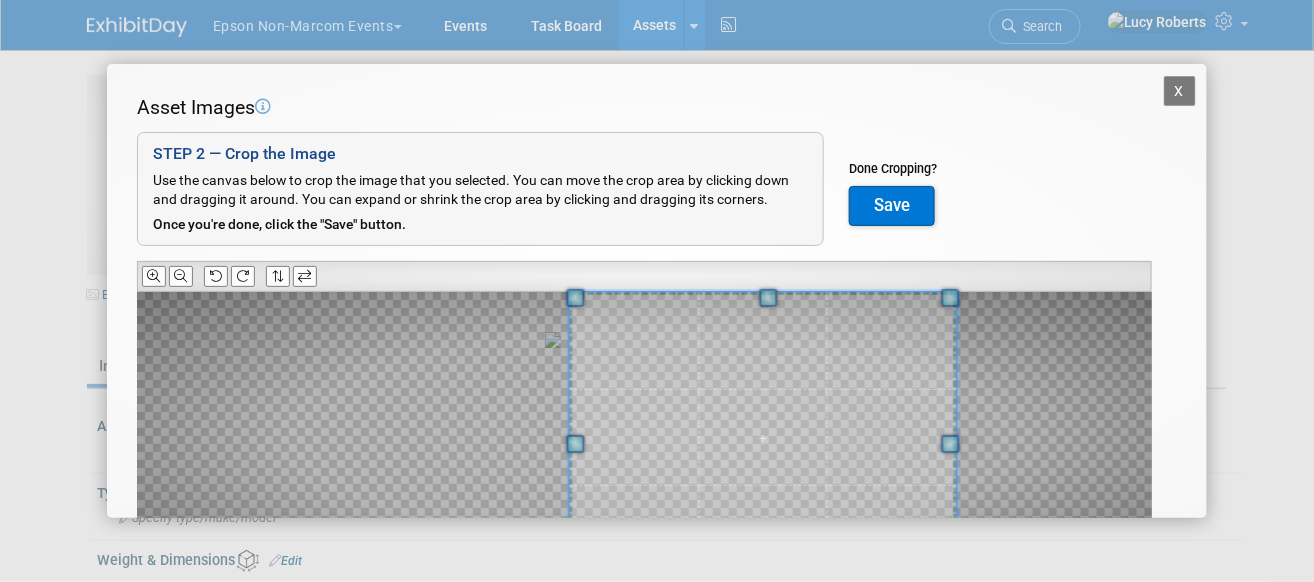 click at bounding box center [763, 437] 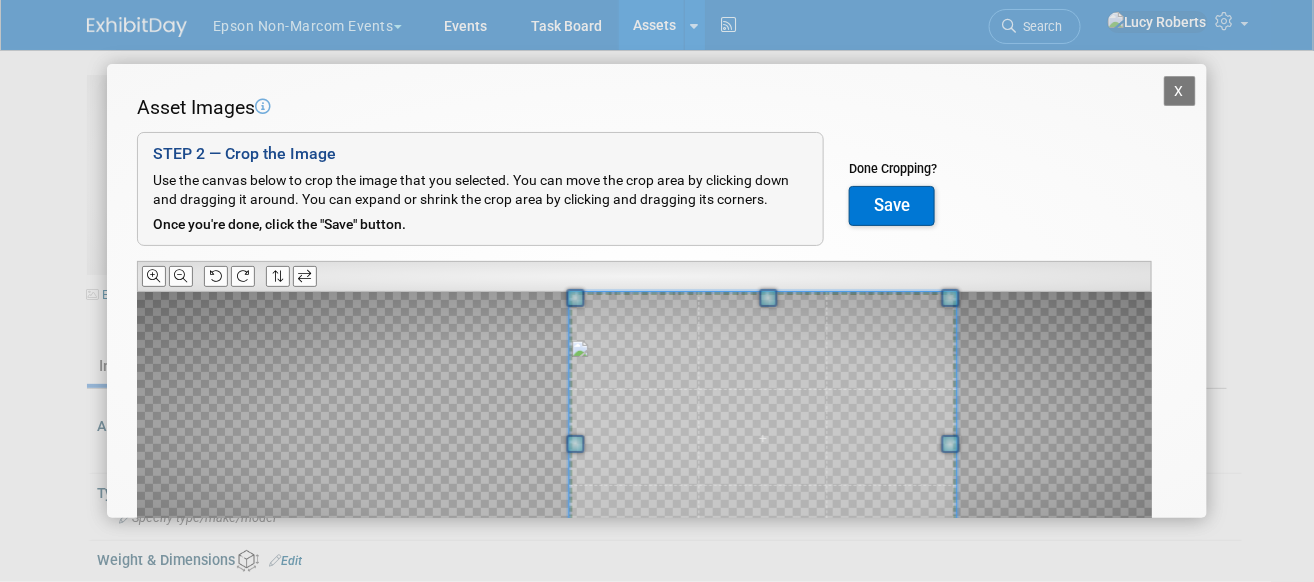 click on "Save" at bounding box center (892, 206) 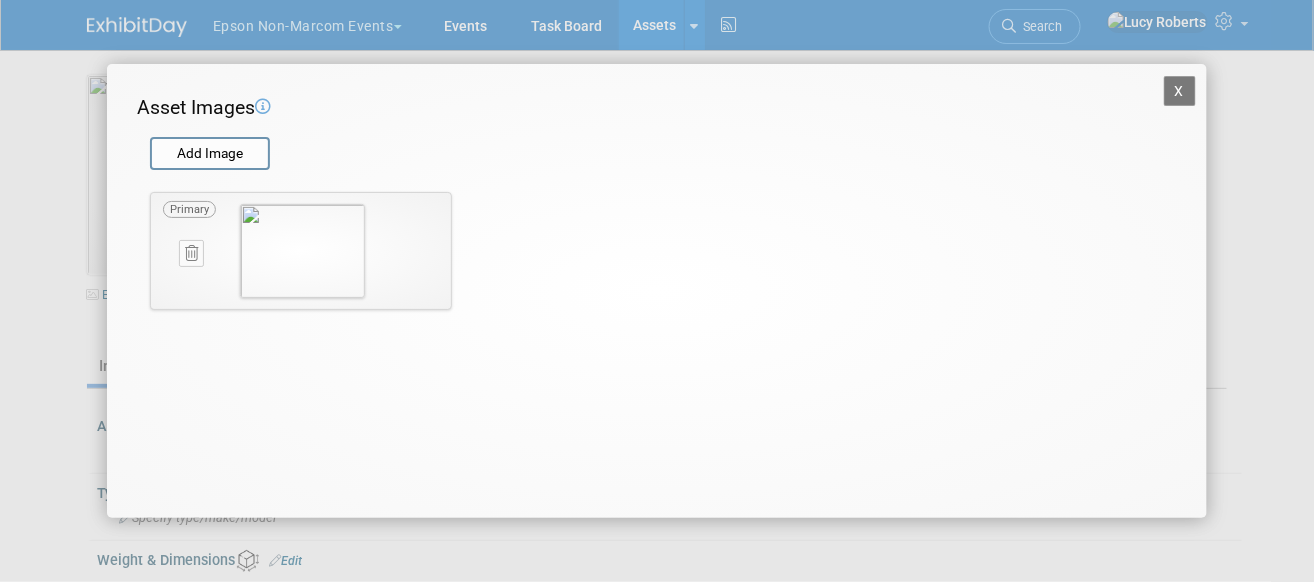 click on "X" at bounding box center (1180, 91) 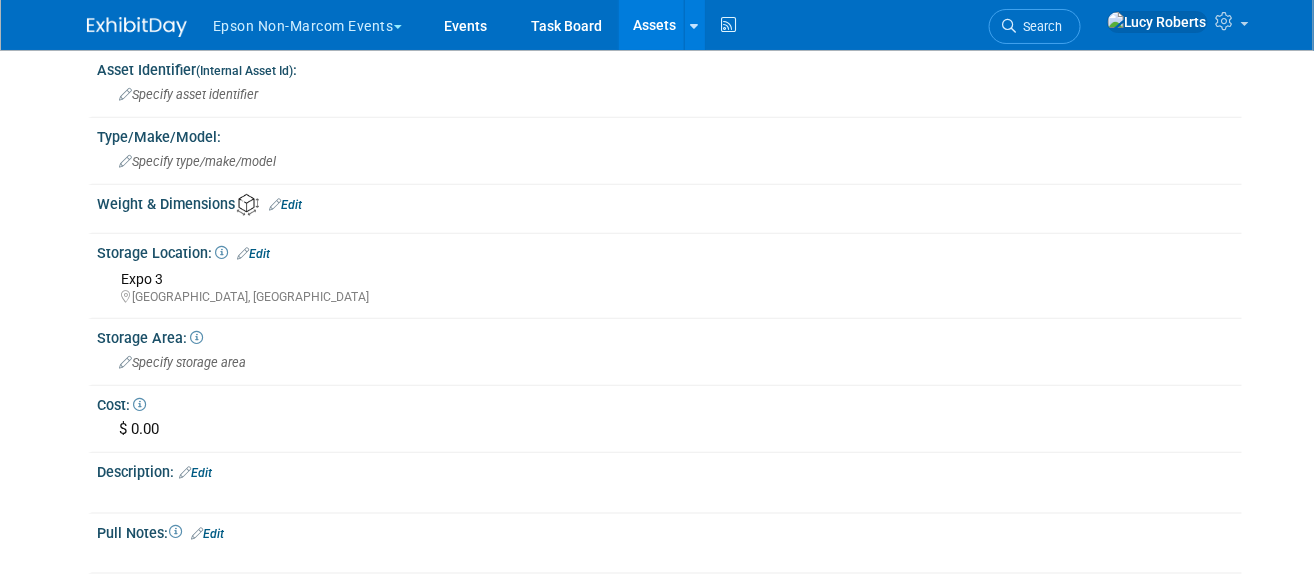 scroll, scrollTop: 107, scrollLeft: 0, axis: vertical 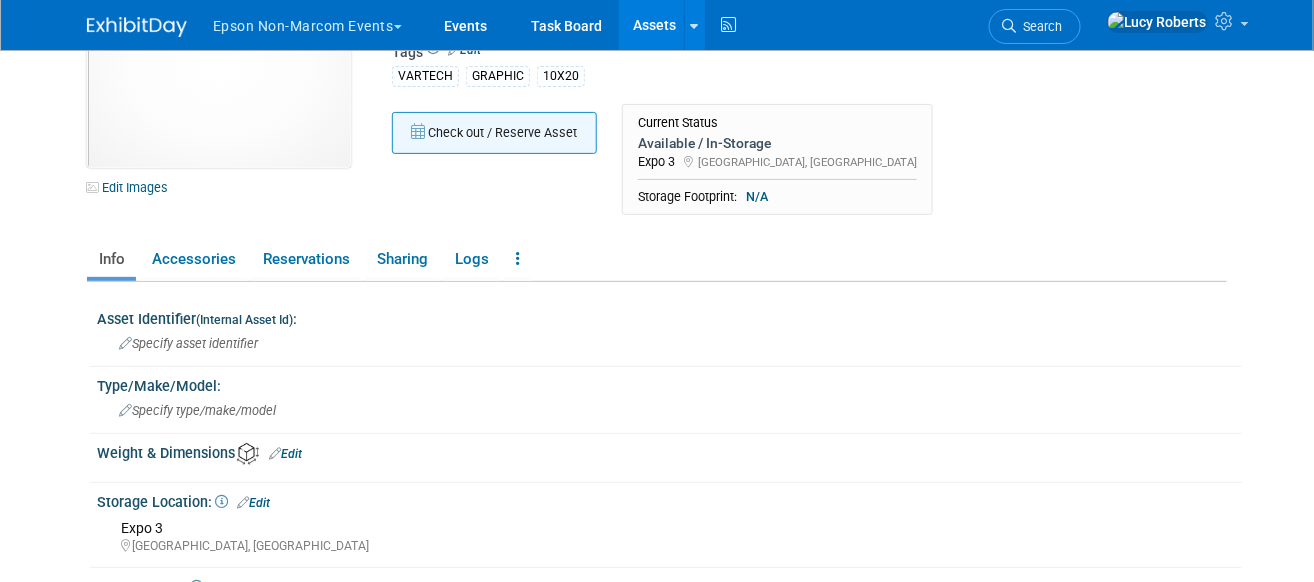 click on "Check out / Reserve Asset" at bounding box center (494, 133) 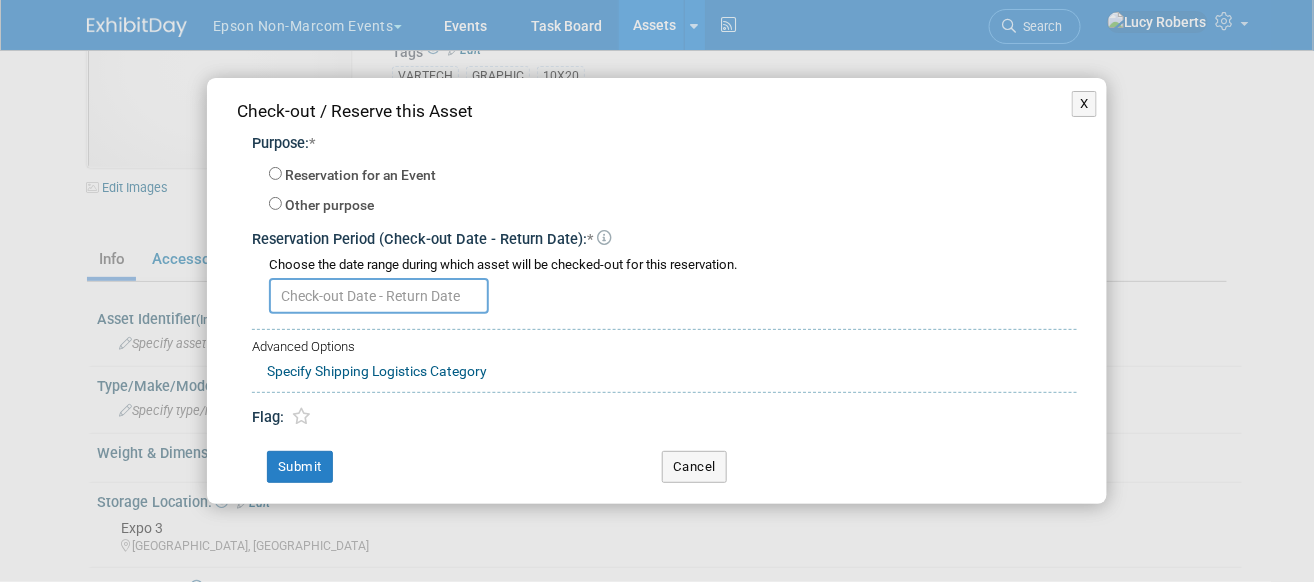 click on "Reservation for an Event" at bounding box center [360, 176] 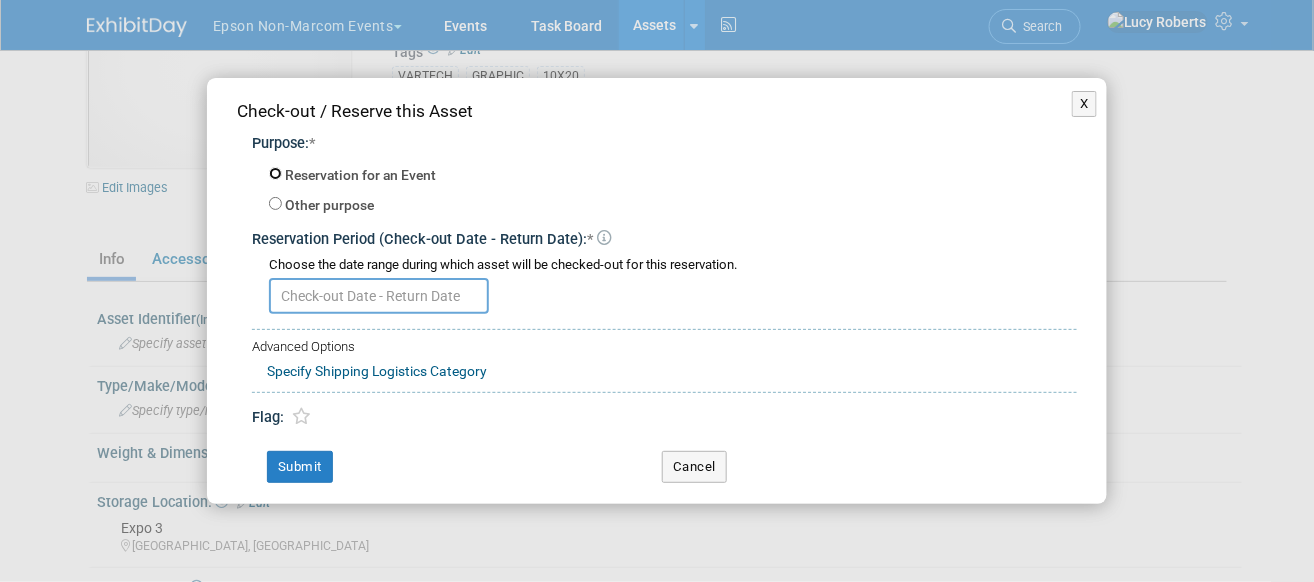 click on "Reservation for an Event" at bounding box center (275, 173) 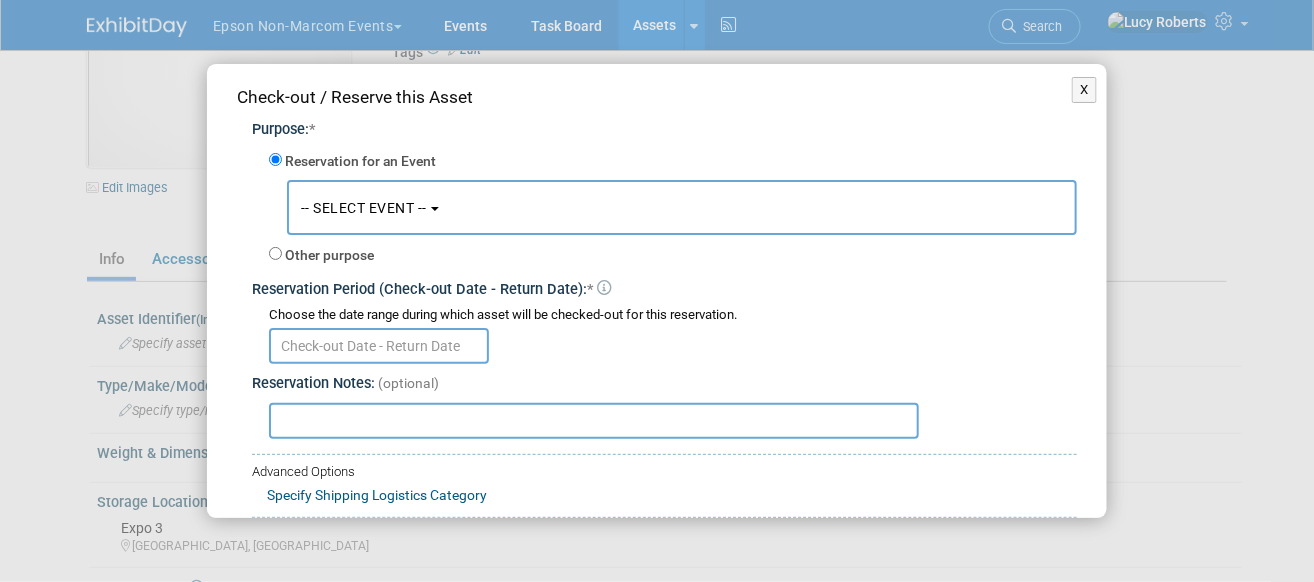 click on "-- SELECT EVENT --" at bounding box center [364, 208] 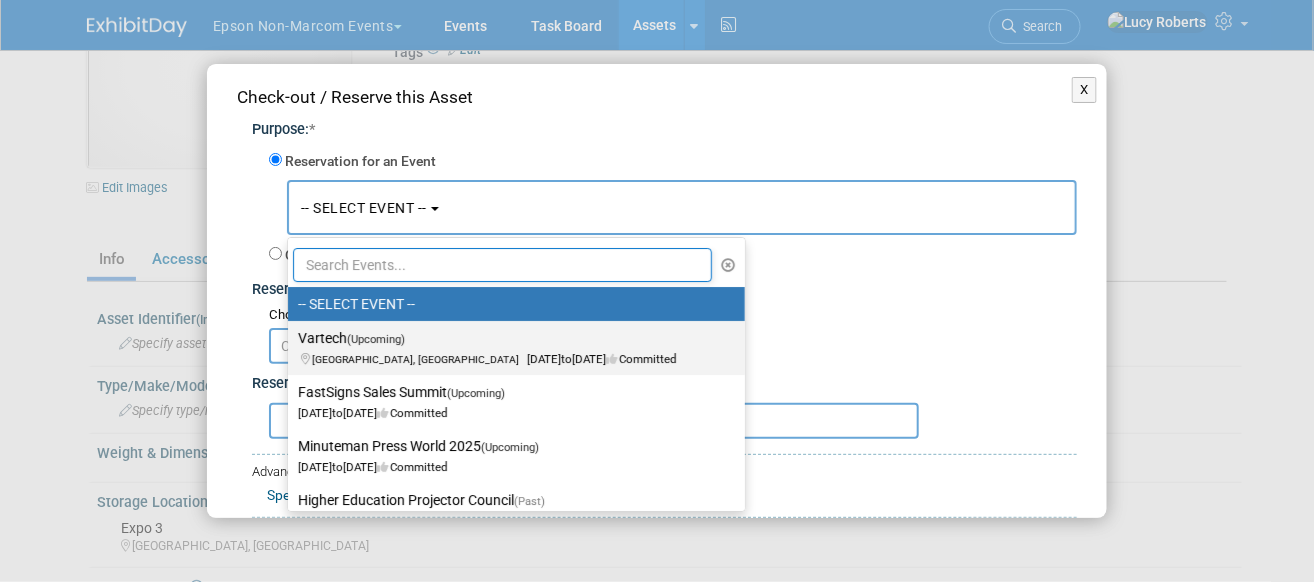 click on "(Upcoming)" at bounding box center (376, 339) 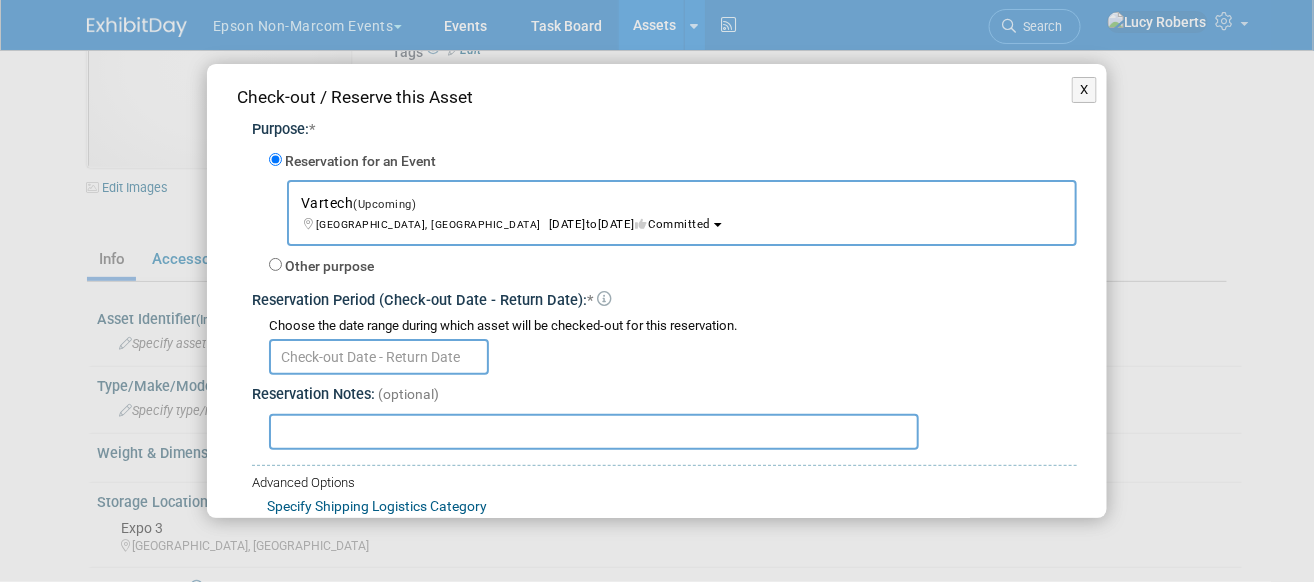 click at bounding box center (379, 357) 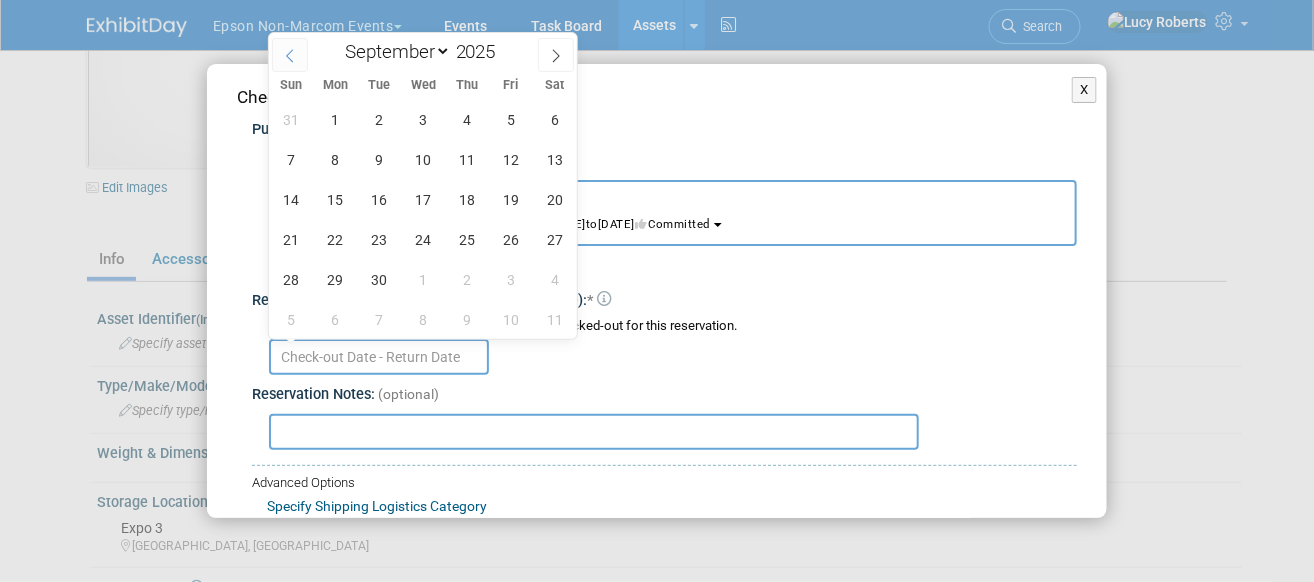 click 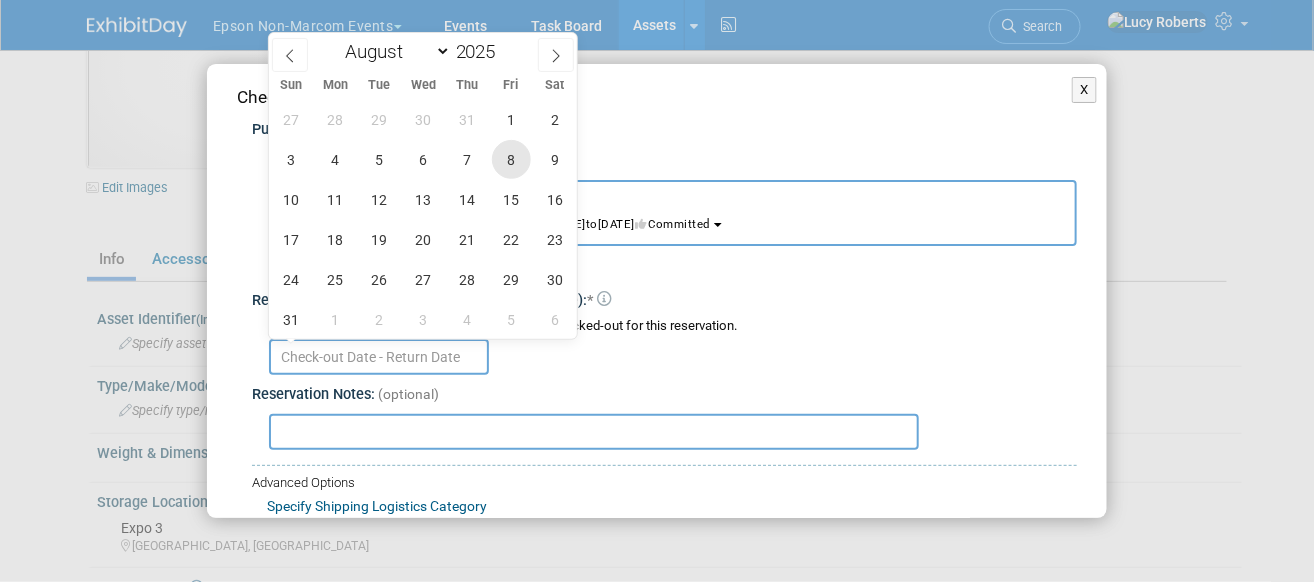 click on "8" at bounding box center [511, 159] 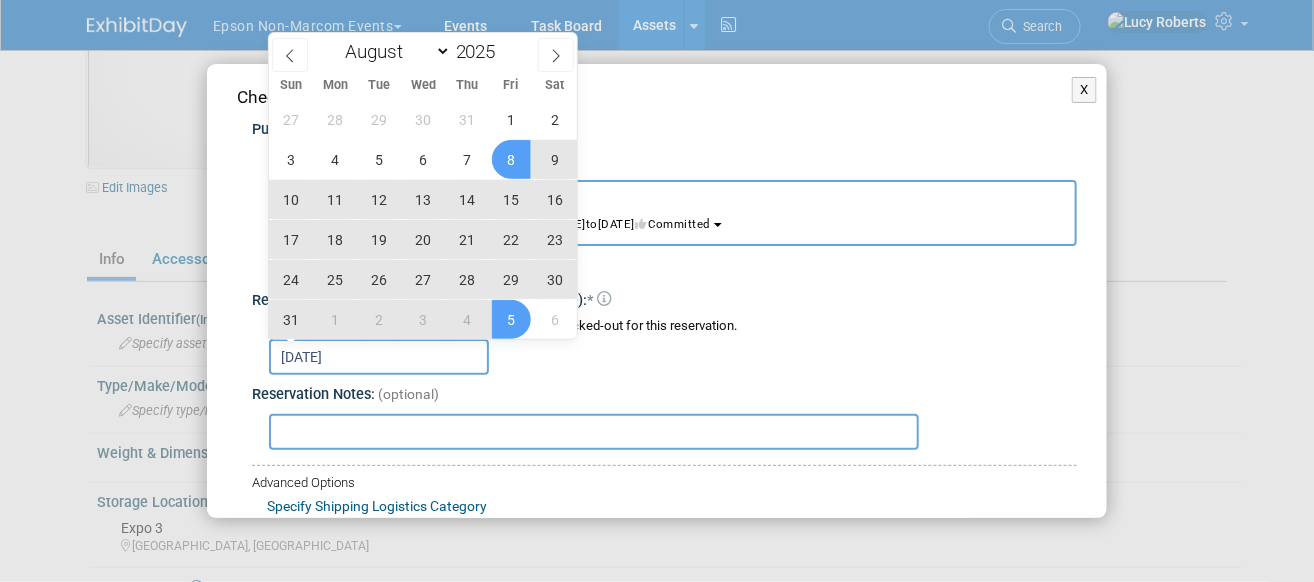 type 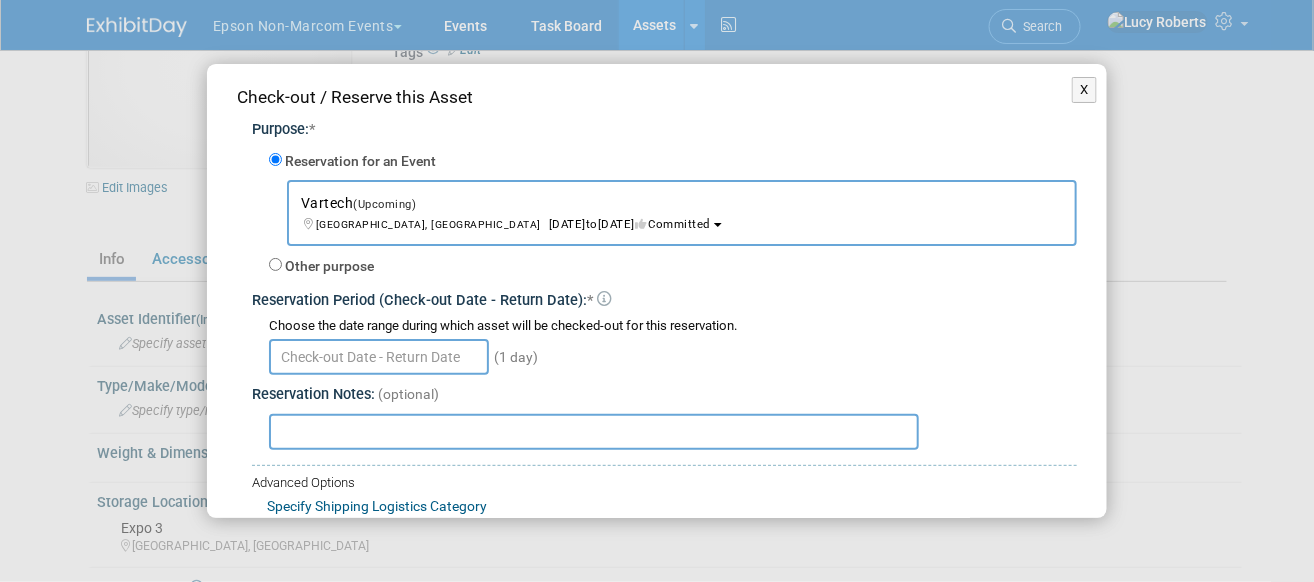 click on "Reservation Notes:   (optional)" at bounding box center [664, 390] 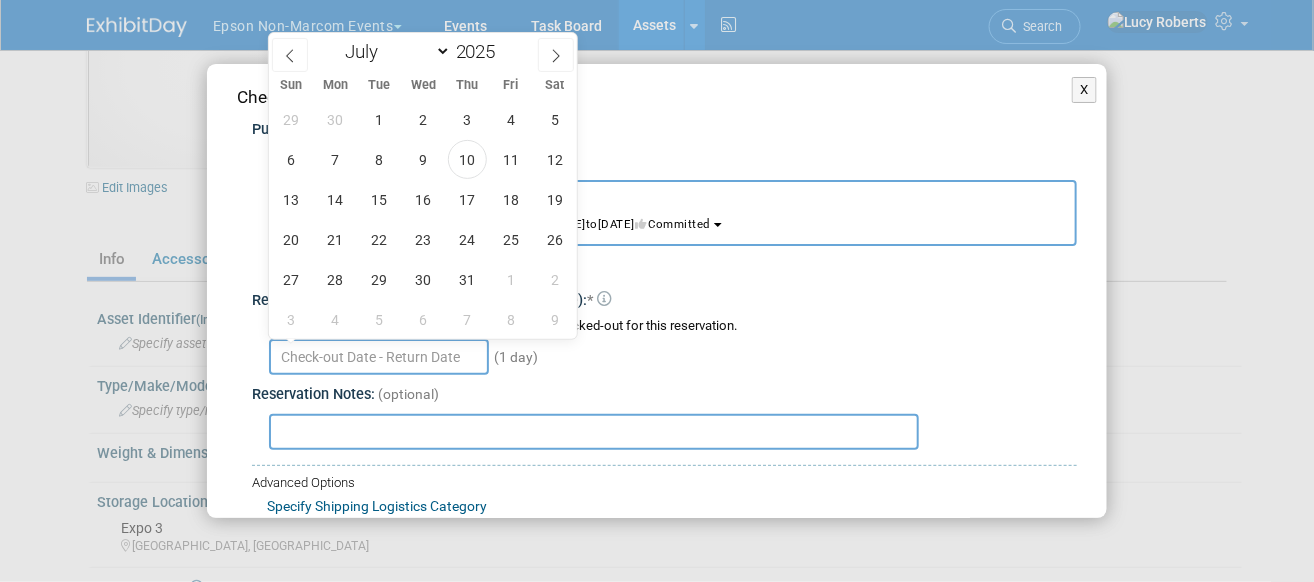 click at bounding box center [379, 357] 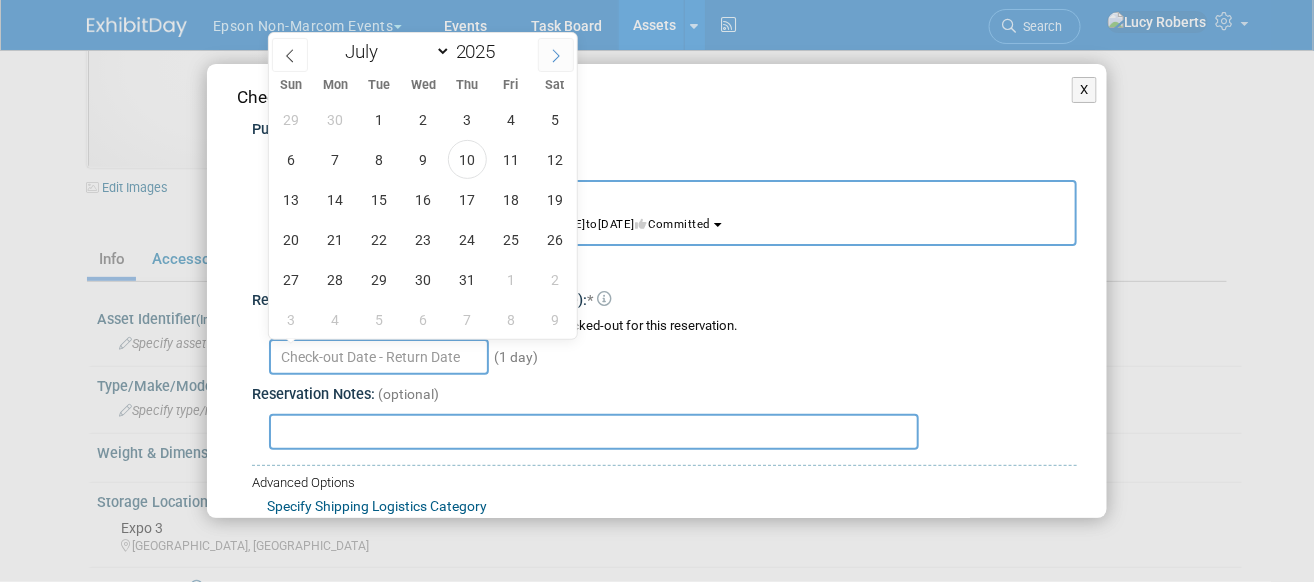 click 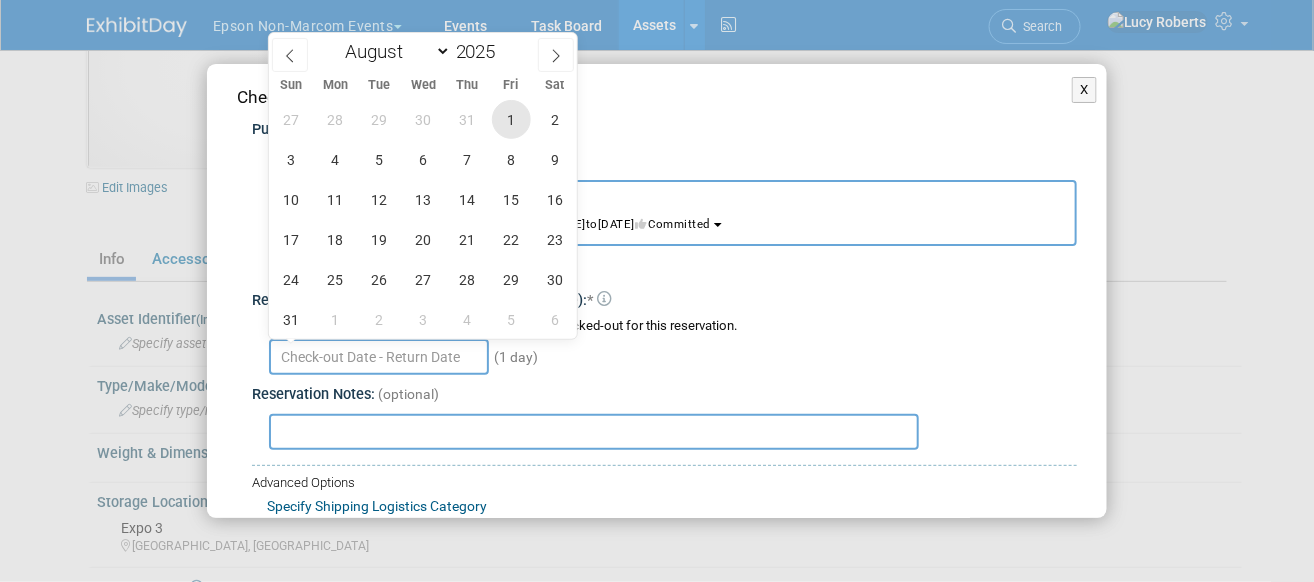 click on "1" at bounding box center (511, 119) 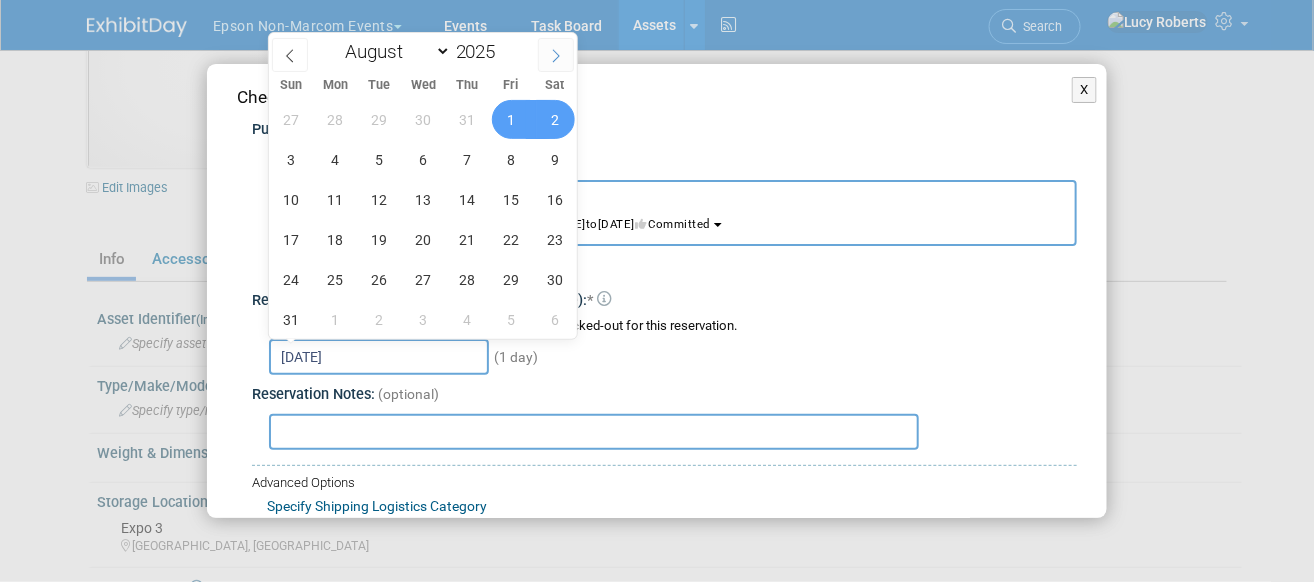 click at bounding box center (556, 55) 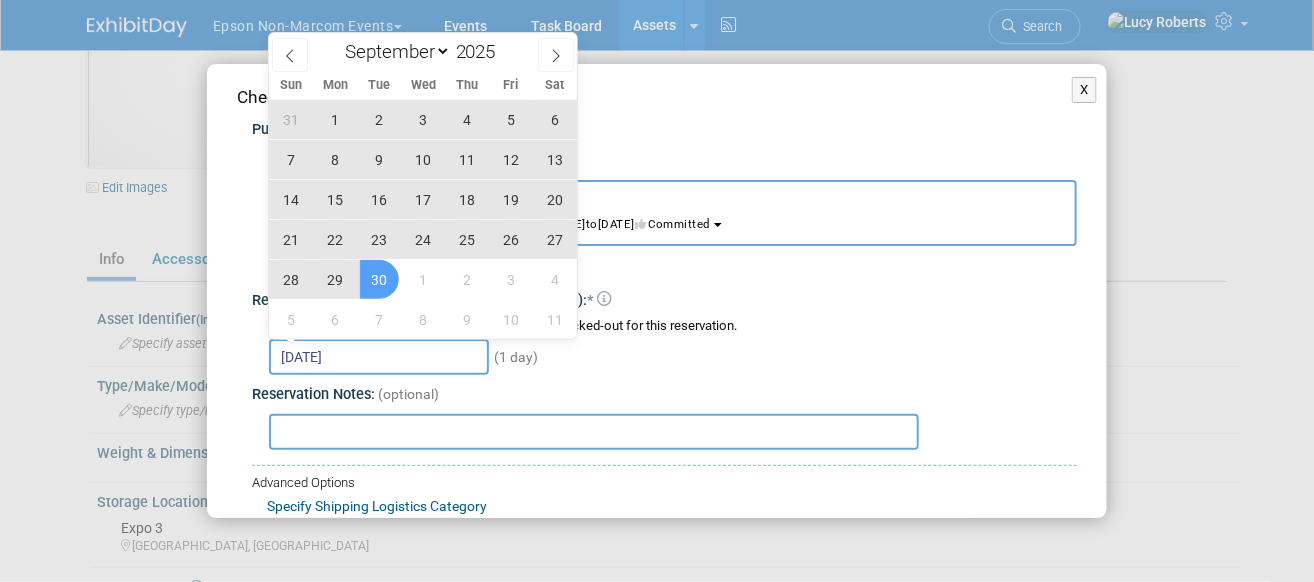 click on "30" at bounding box center [379, 279] 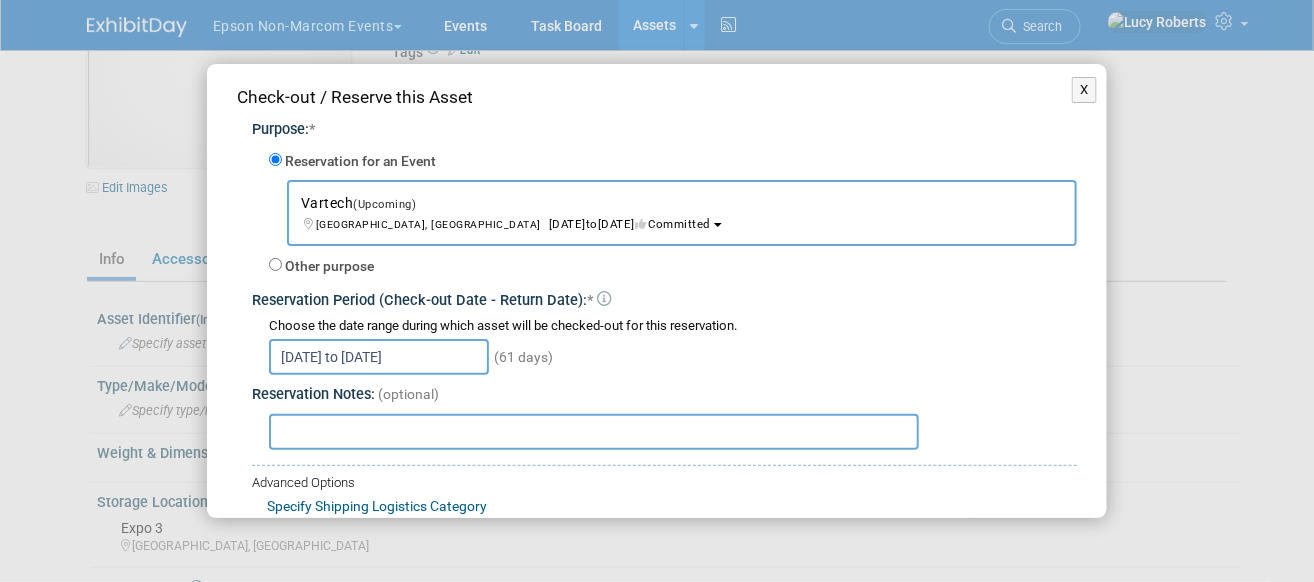 scroll, scrollTop: 114, scrollLeft: 0, axis: vertical 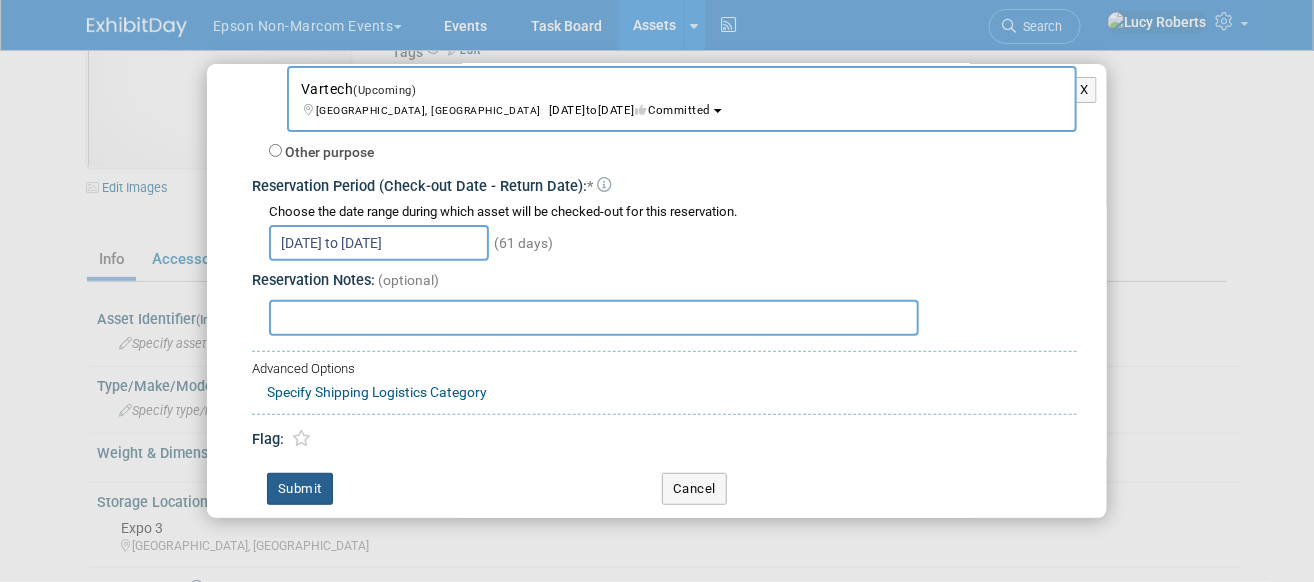 click on "Submit" at bounding box center [300, 489] 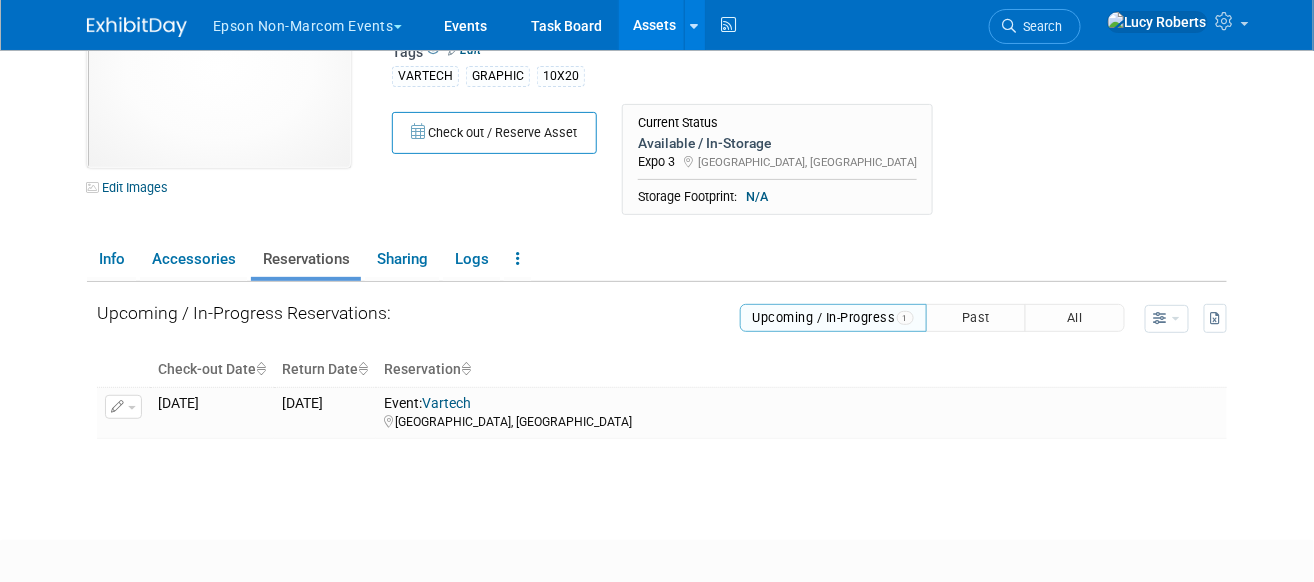 scroll, scrollTop: 0, scrollLeft: 0, axis: both 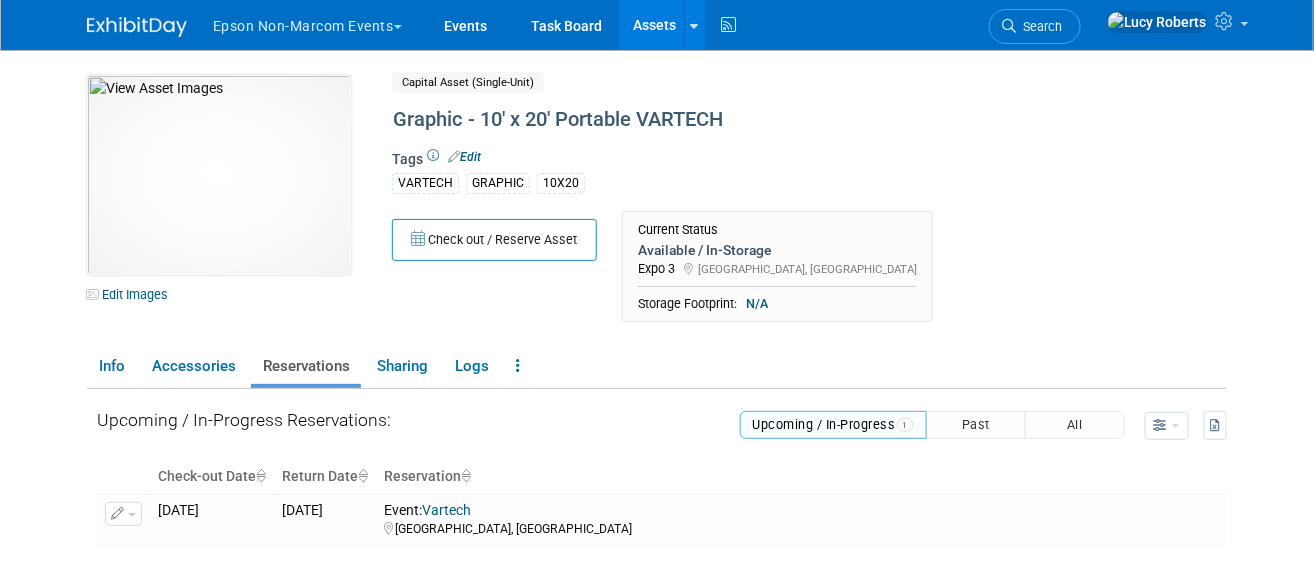 click on "Epson Non-Marcom Events" at bounding box center (319, 22) 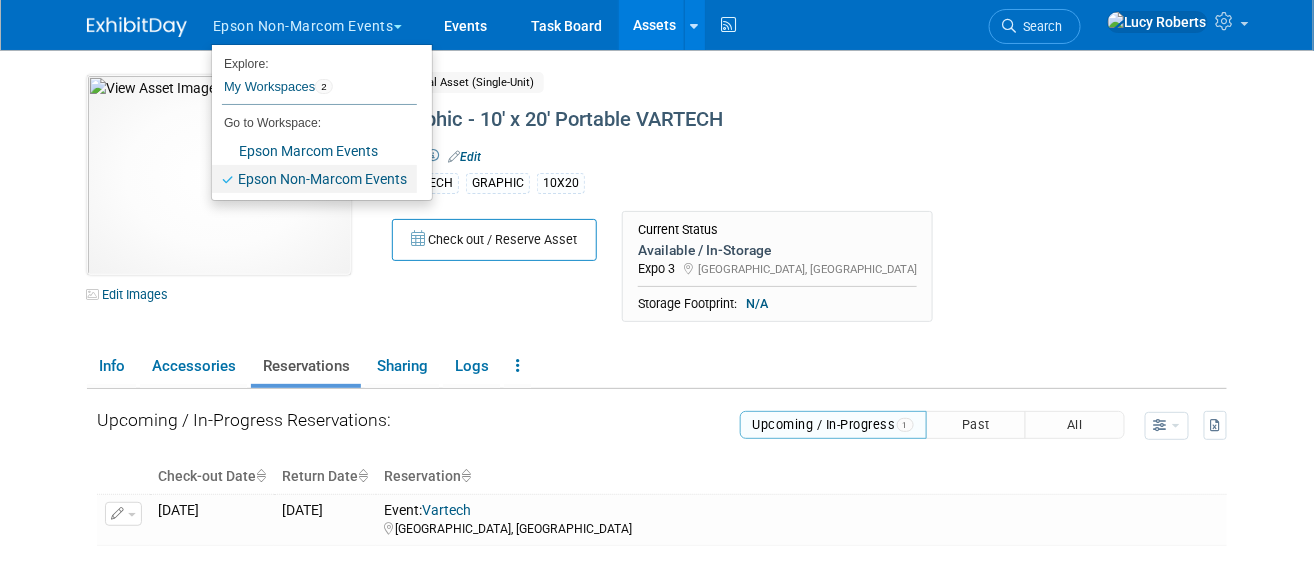 click on "Epson Non-Marcom Events" at bounding box center (314, 179) 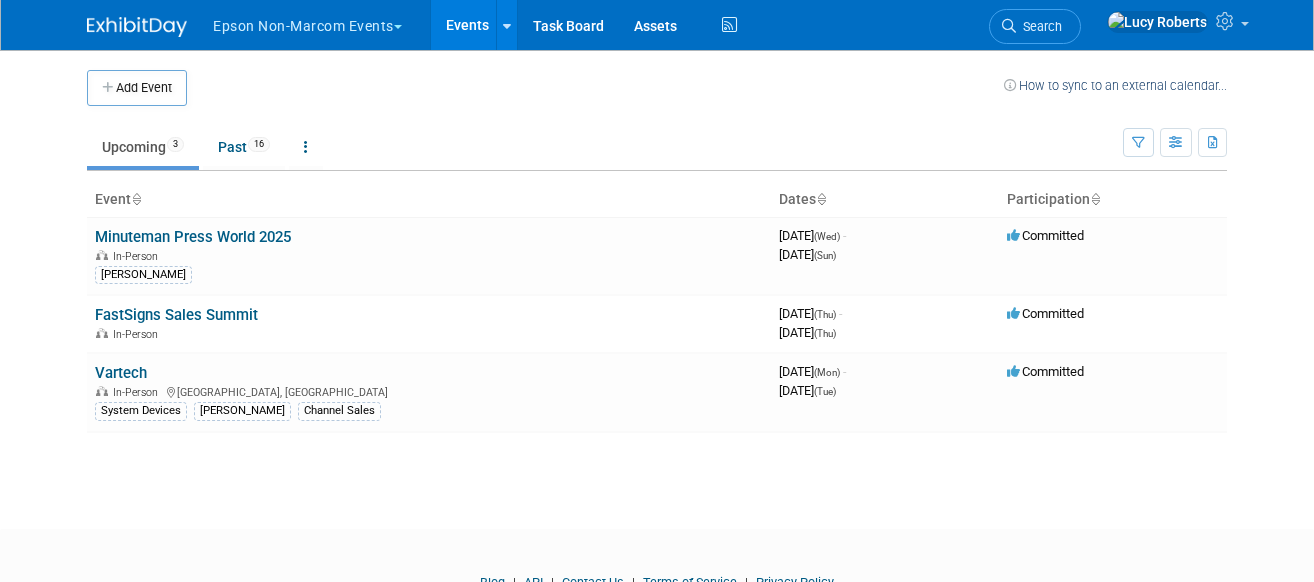 scroll, scrollTop: 0, scrollLeft: 0, axis: both 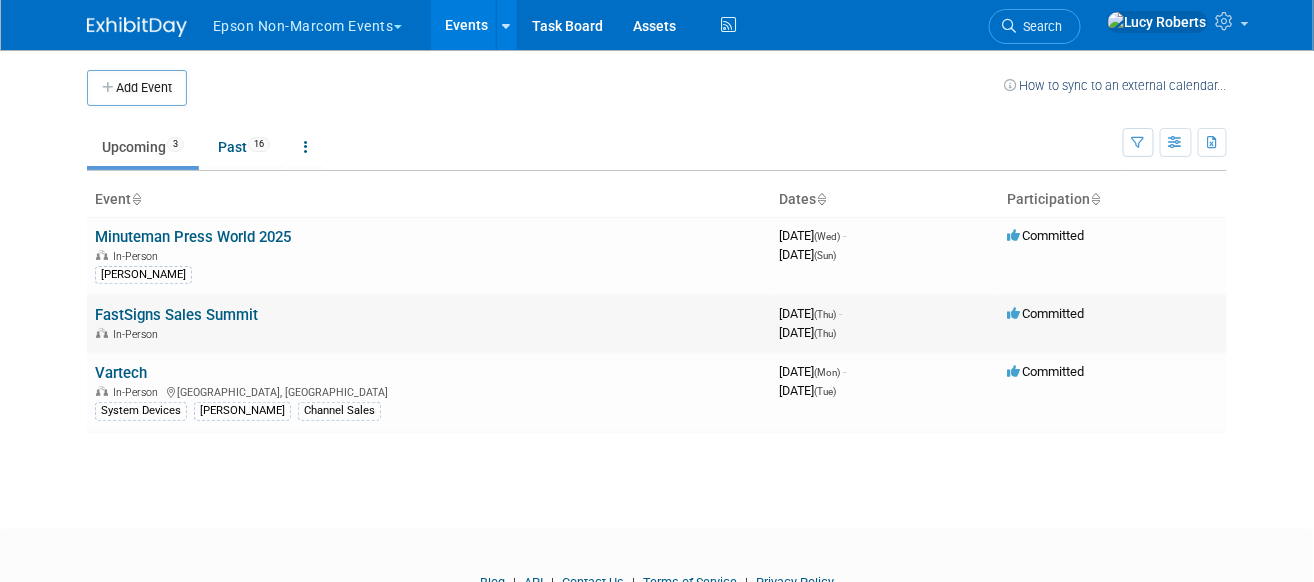 click on "FastSigns Sales Summit" at bounding box center (176, 315) 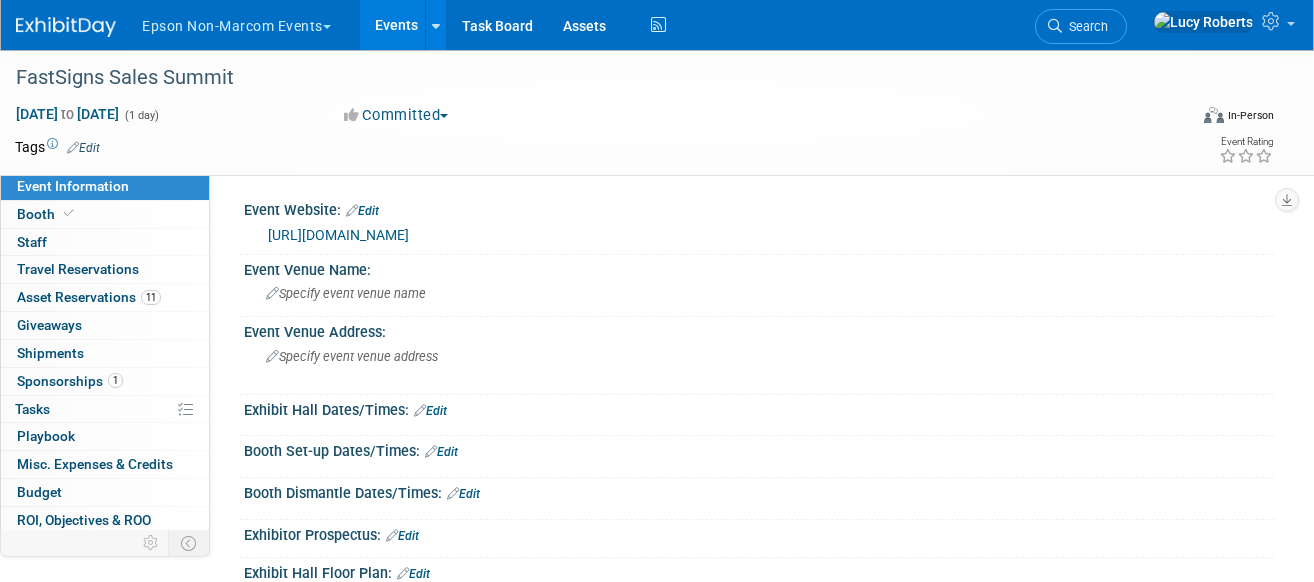 scroll, scrollTop: 0, scrollLeft: 0, axis: both 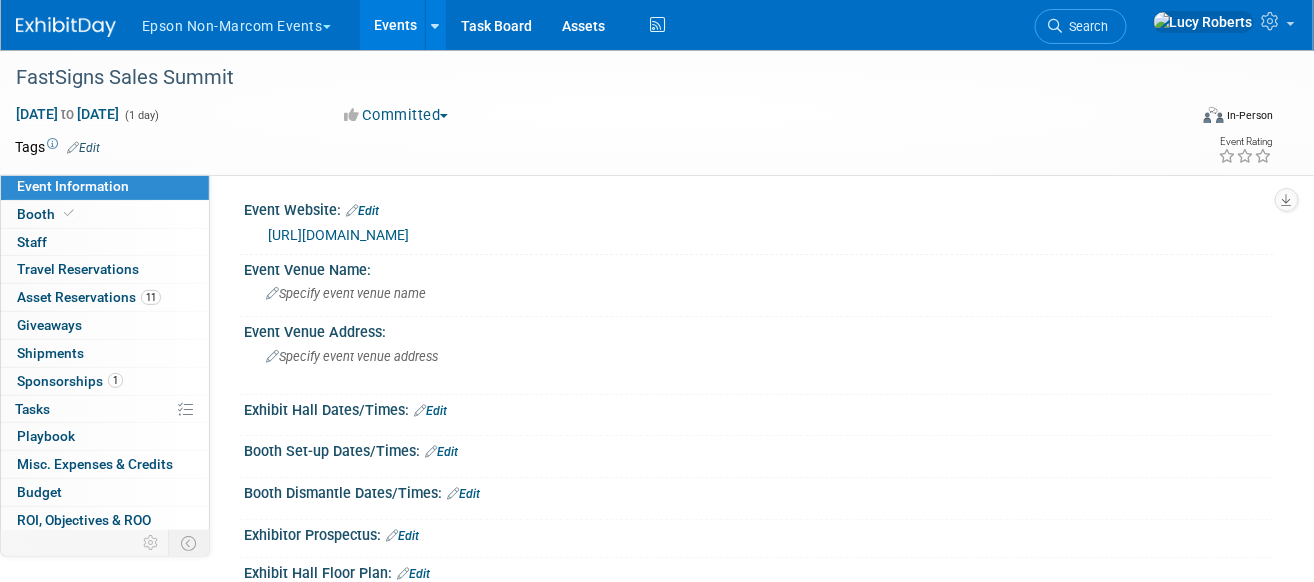 click on "Epson Non-Marcom Events" at bounding box center (248, 22) 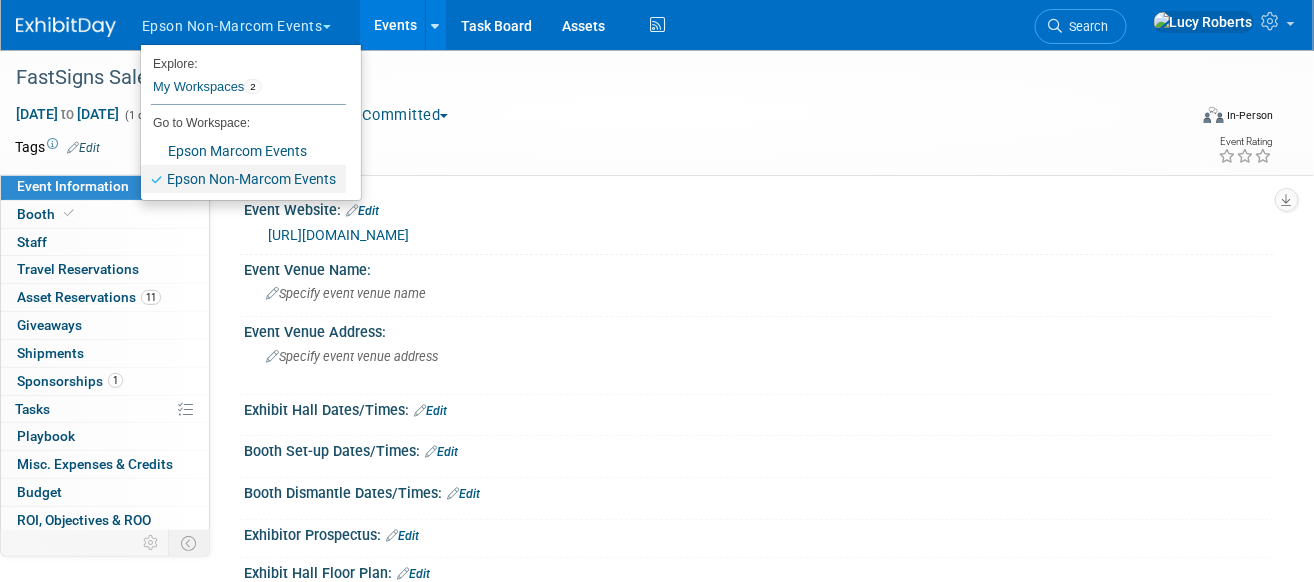 click on "Epson Non-Marcom Events" at bounding box center (243, 179) 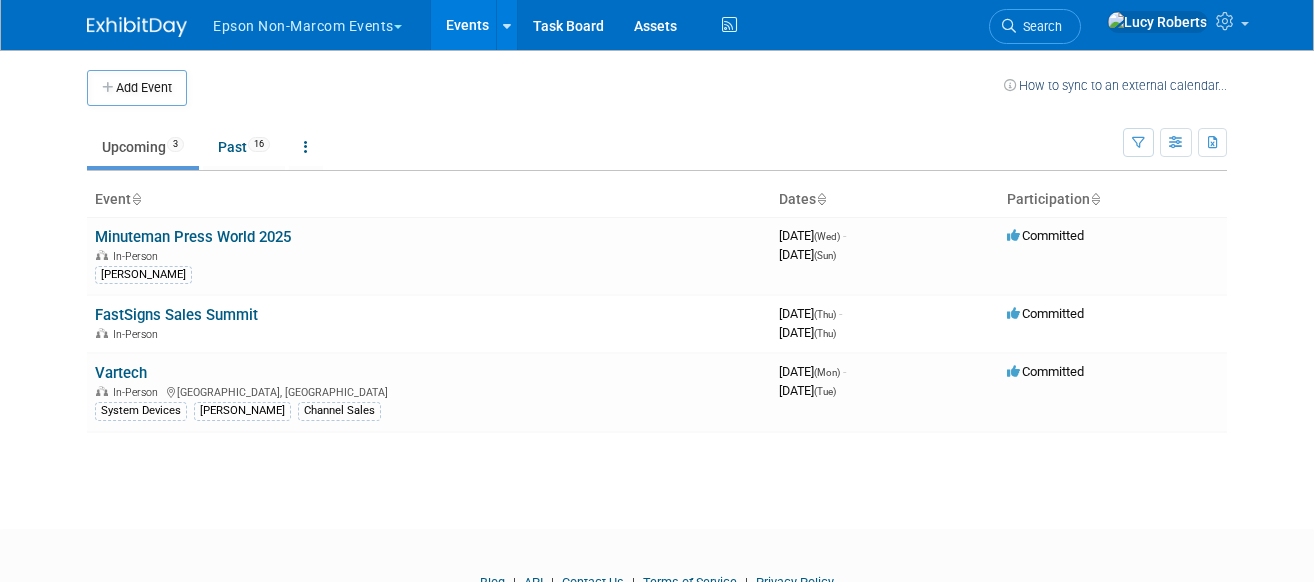 scroll, scrollTop: 0, scrollLeft: 0, axis: both 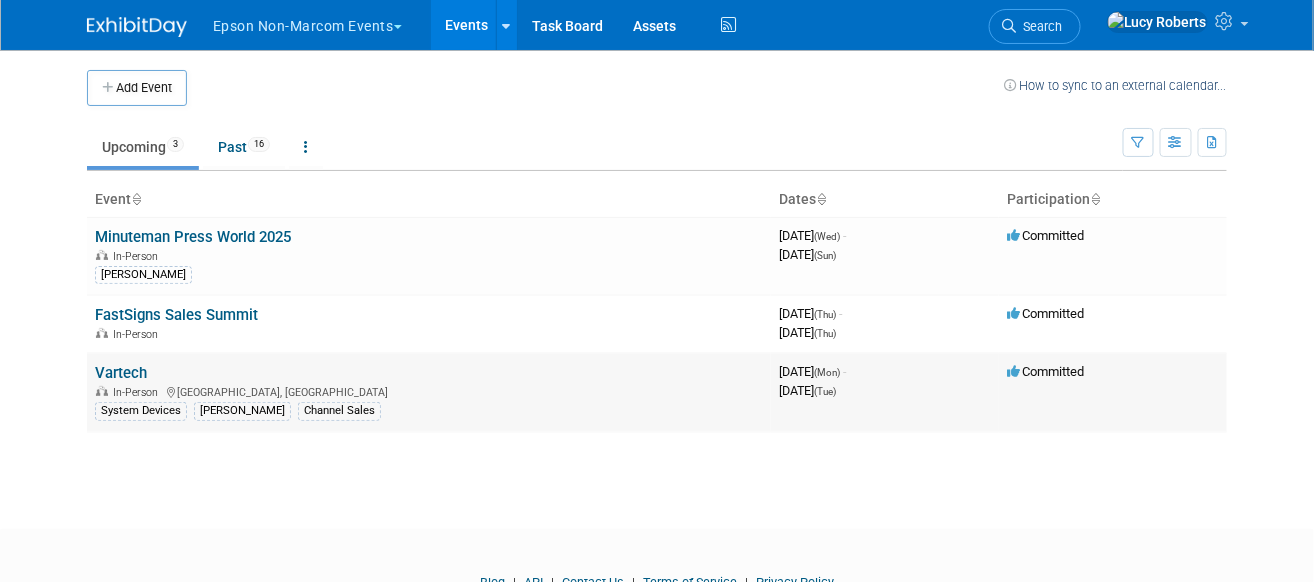 click on "In-Person
[GEOGRAPHIC_DATA], The [GEOGRAPHIC_DATA]" at bounding box center [429, 391] 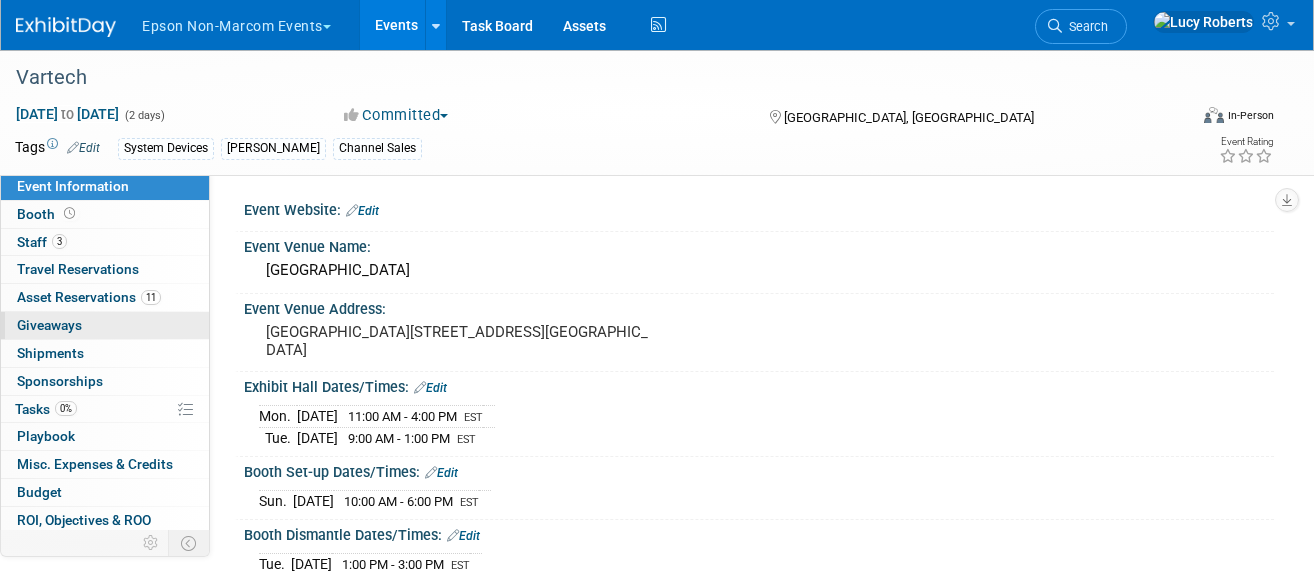 scroll, scrollTop: 0, scrollLeft: 0, axis: both 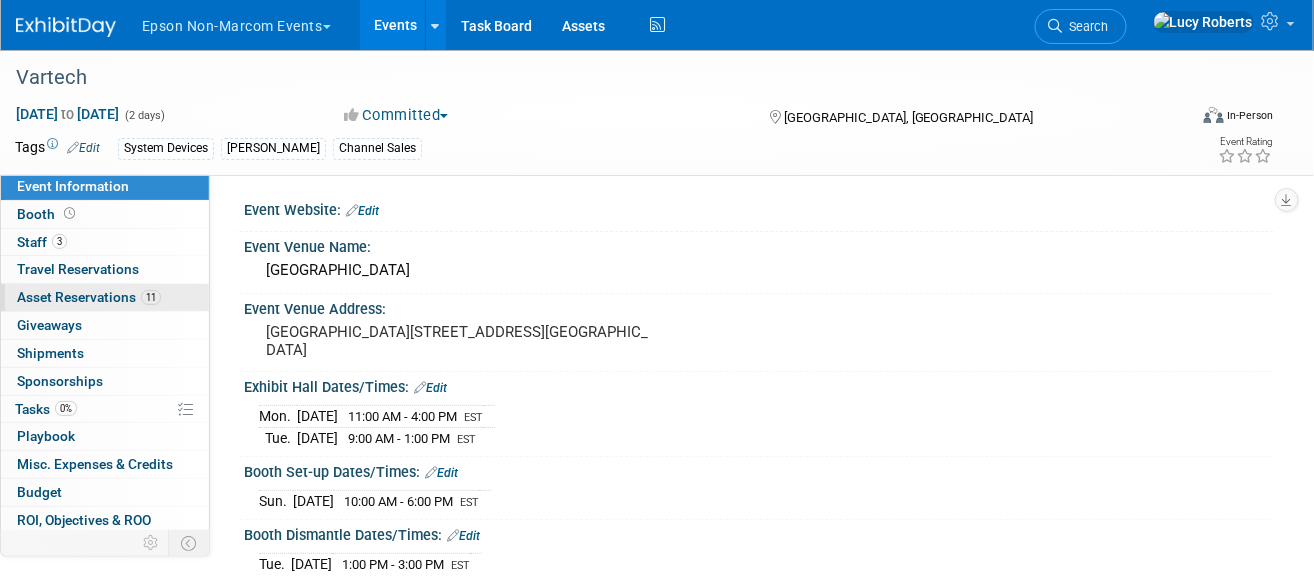 click on "Asset Reservations 11" at bounding box center [89, 297] 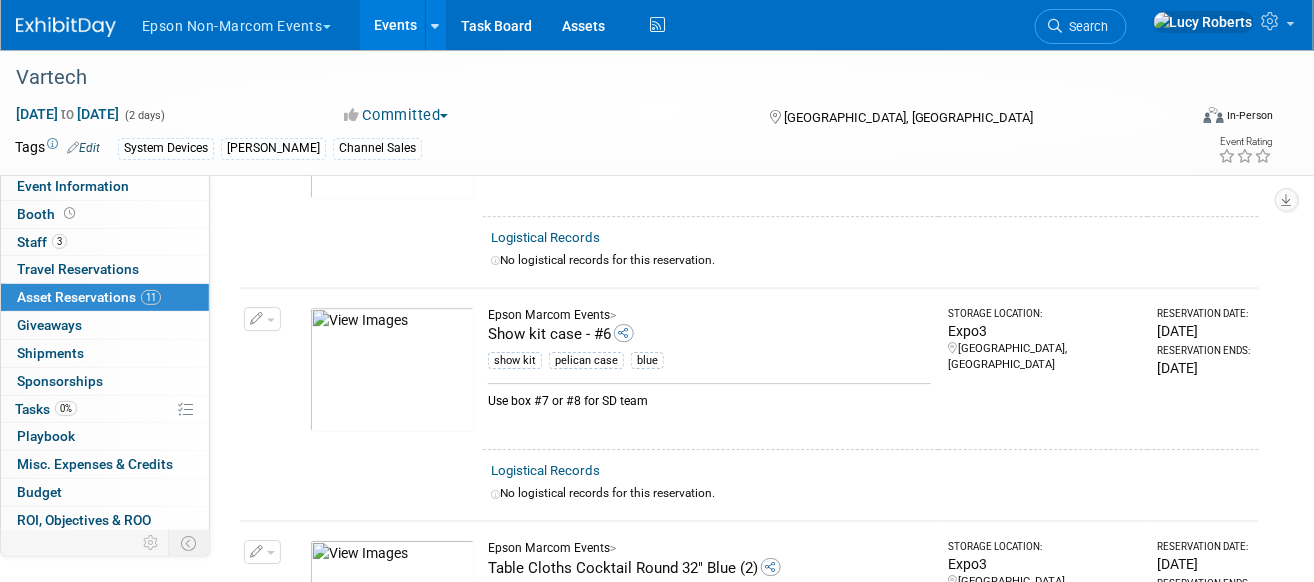 scroll, scrollTop: 1580, scrollLeft: 0, axis: vertical 